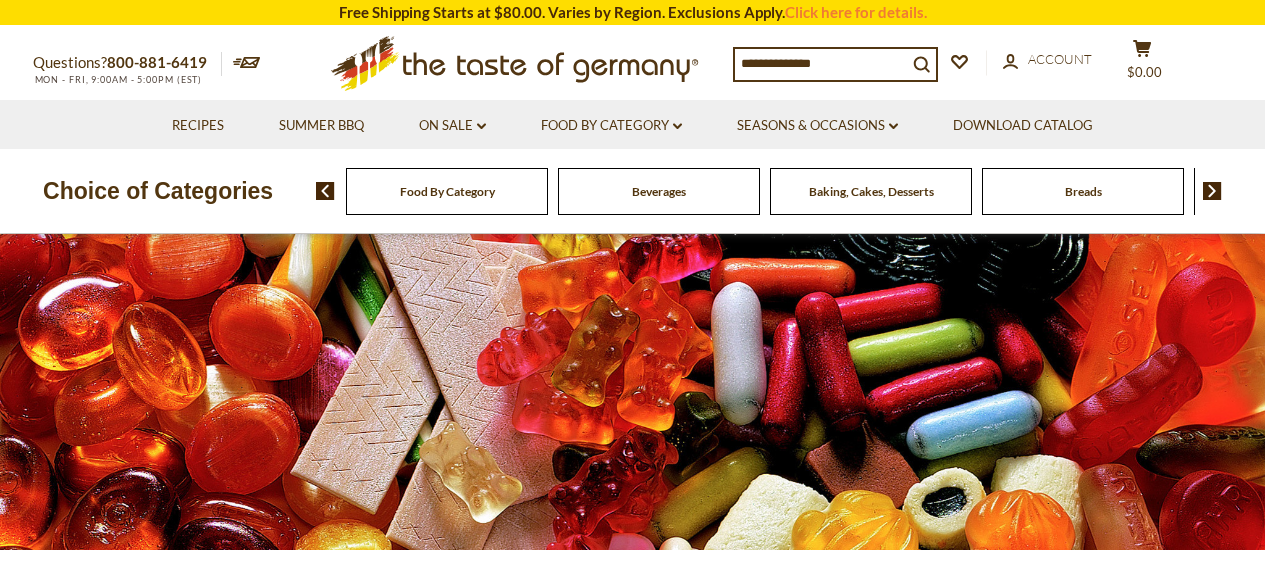 scroll, scrollTop: 0, scrollLeft: 0, axis: both 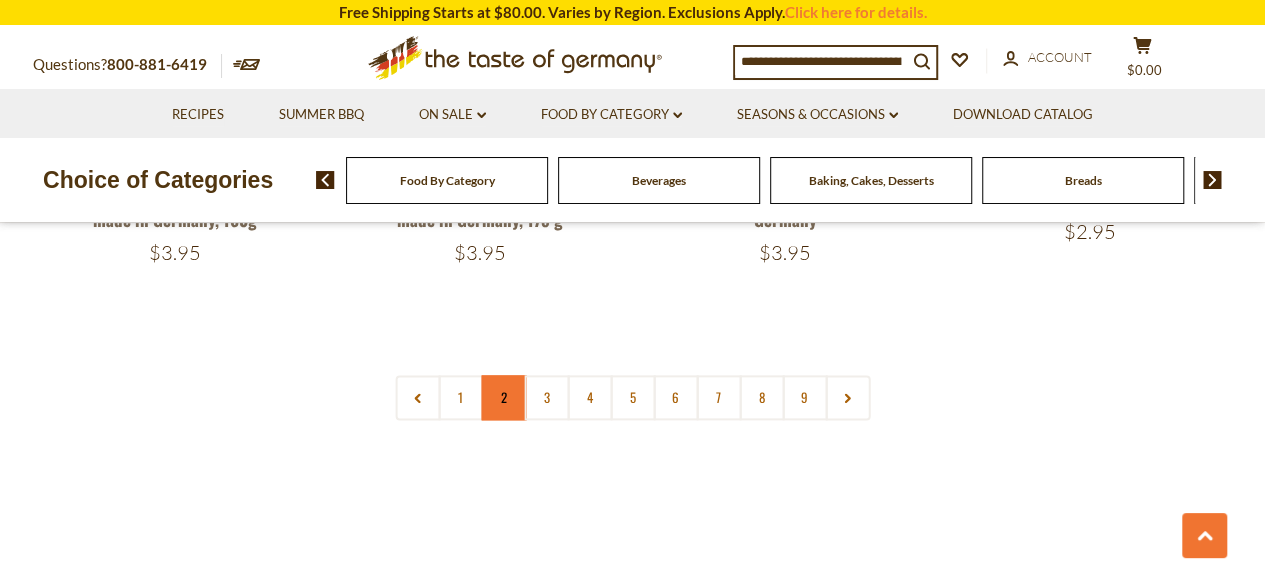 click on "2" at bounding box center (503, 397) 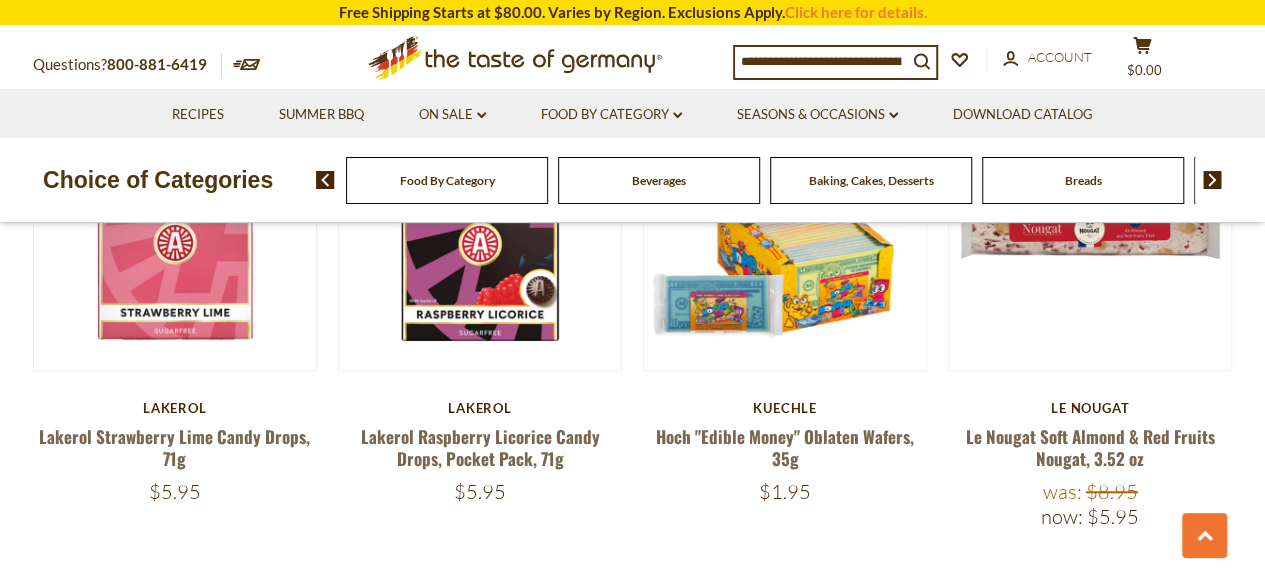 scroll, scrollTop: 680, scrollLeft: 0, axis: vertical 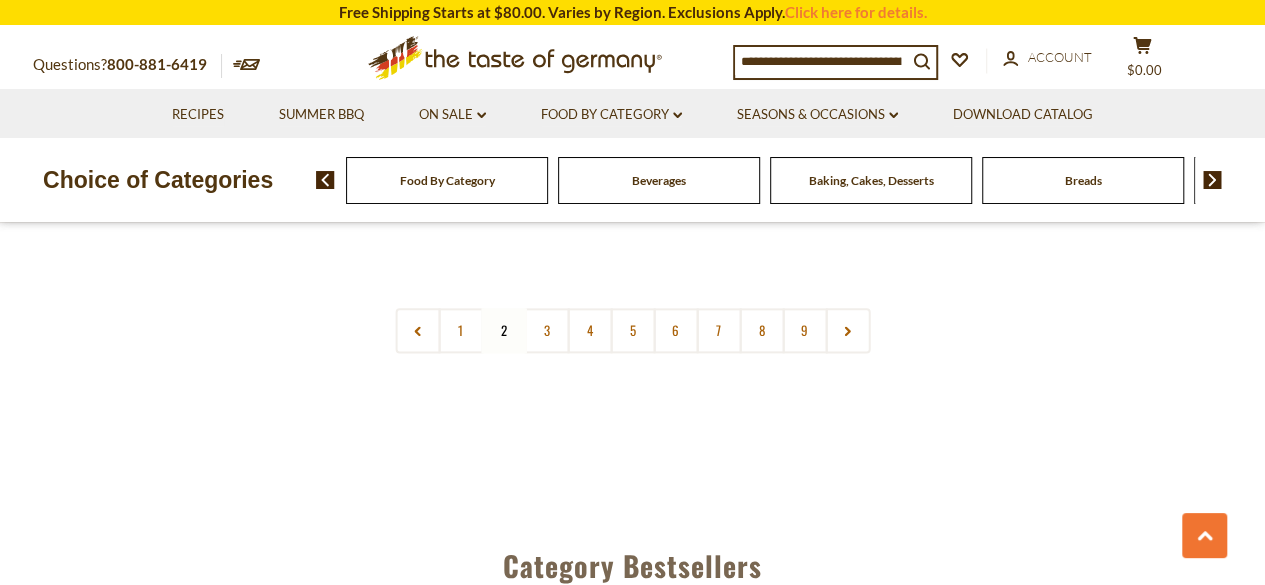 click on "Food By Category" at bounding box center [447, 180] 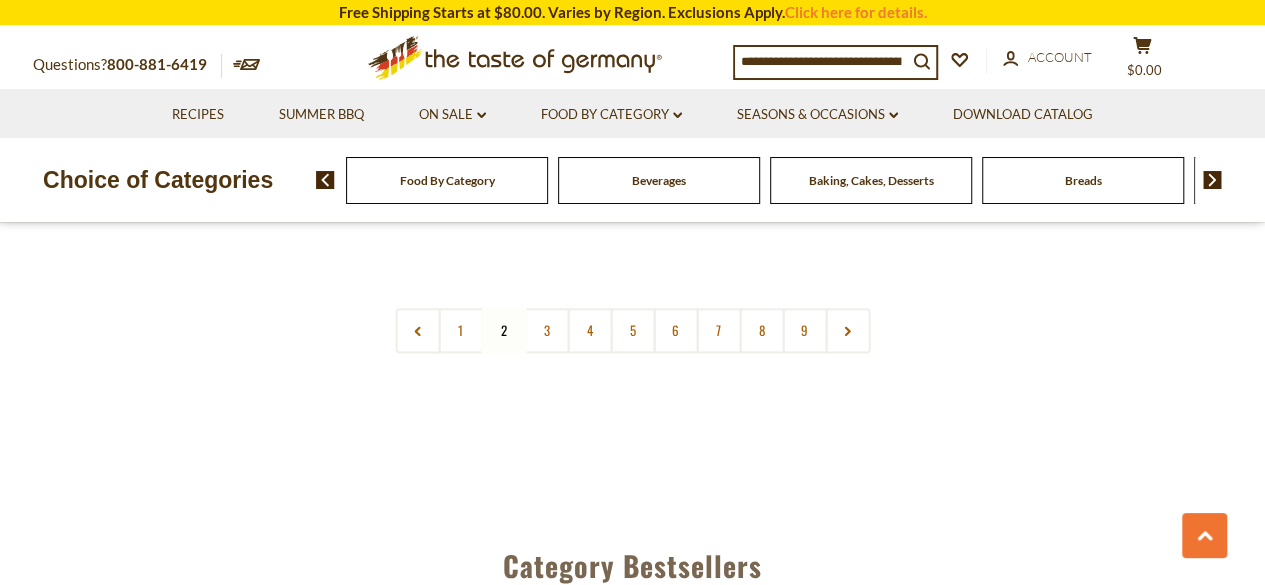 click on "Food By Category" at bounding box center [447, 180] 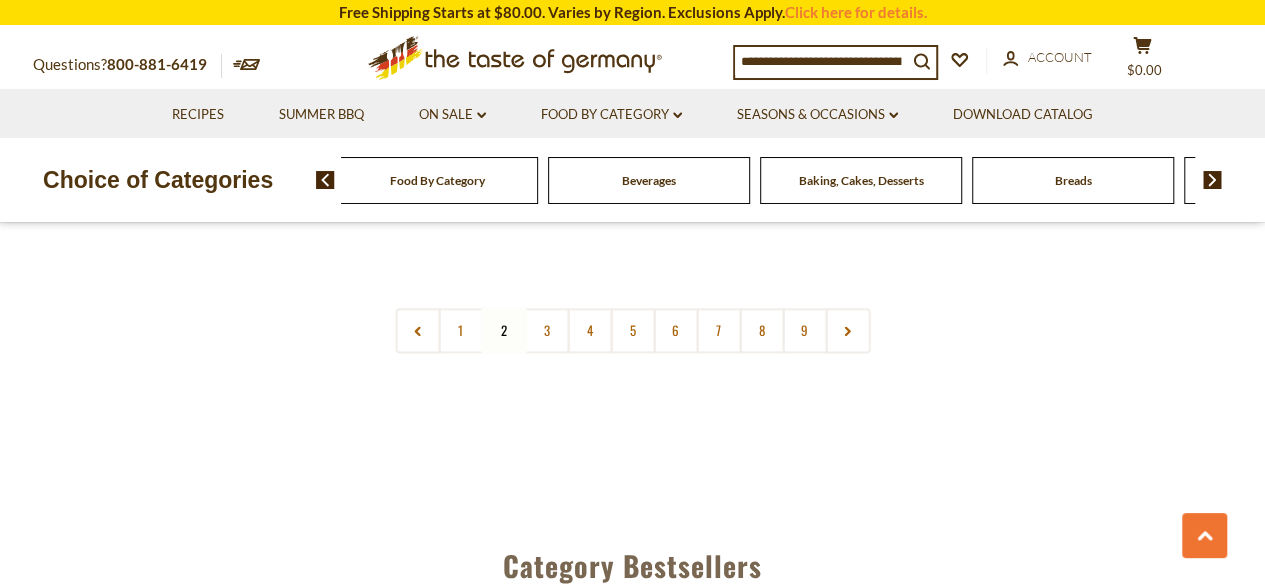 drag, startPoint x: 502, startPoint y: 188, endPoint x: 528, endPoint y: 212, distance: 35.383614 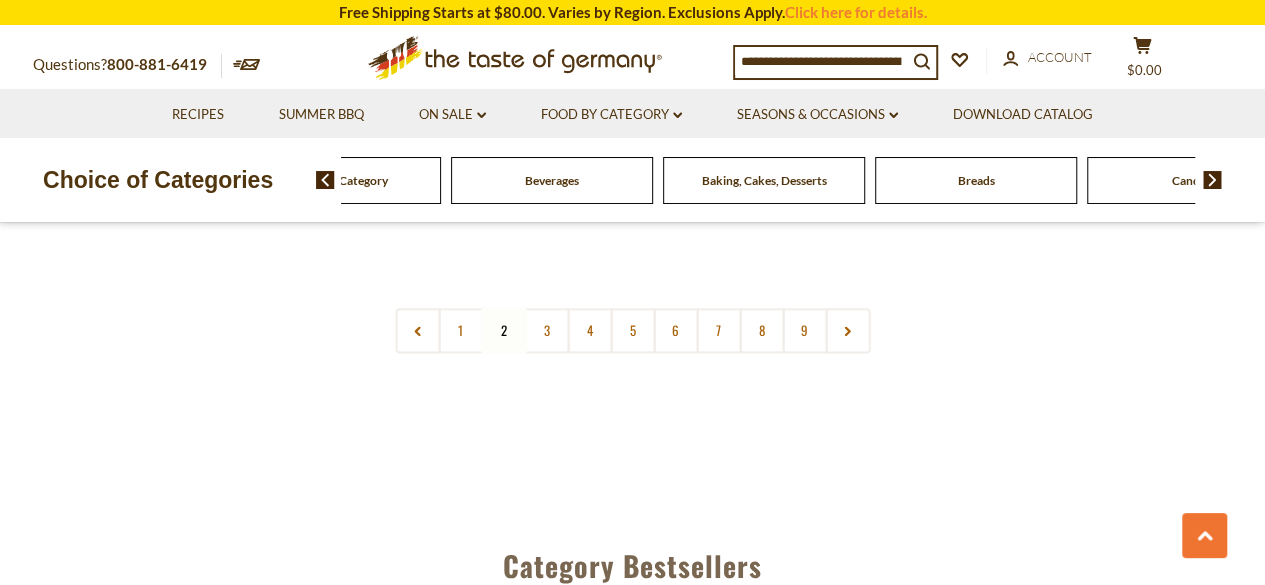 click on "Candy" at bounding box center (340, 180) 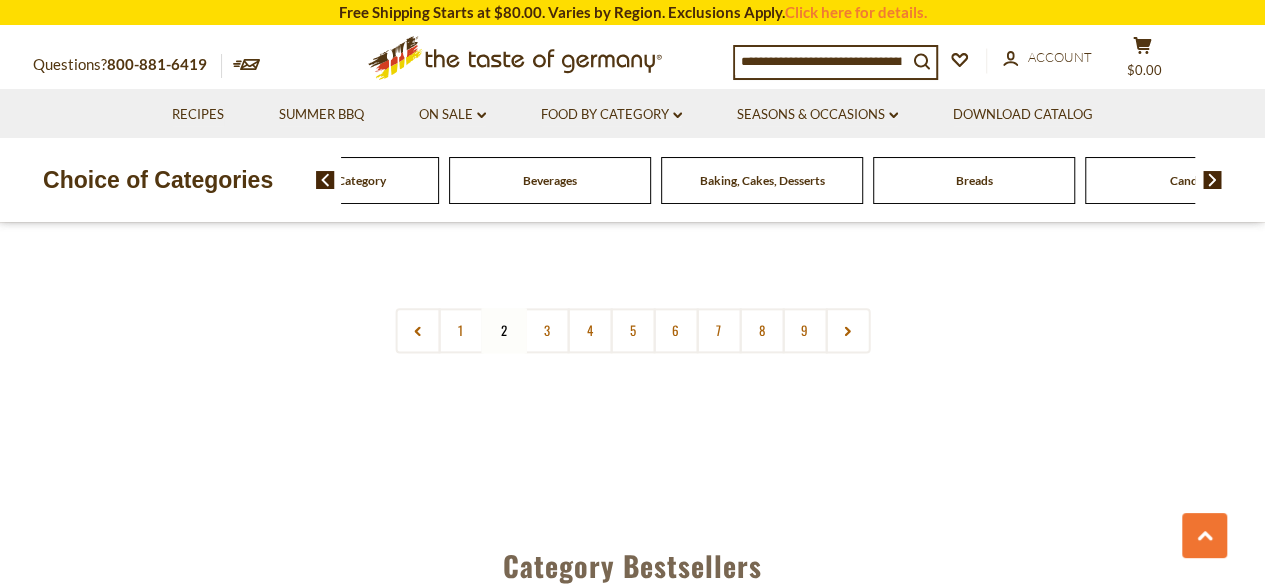 click on "Candy" at bounding box center [338, 180] 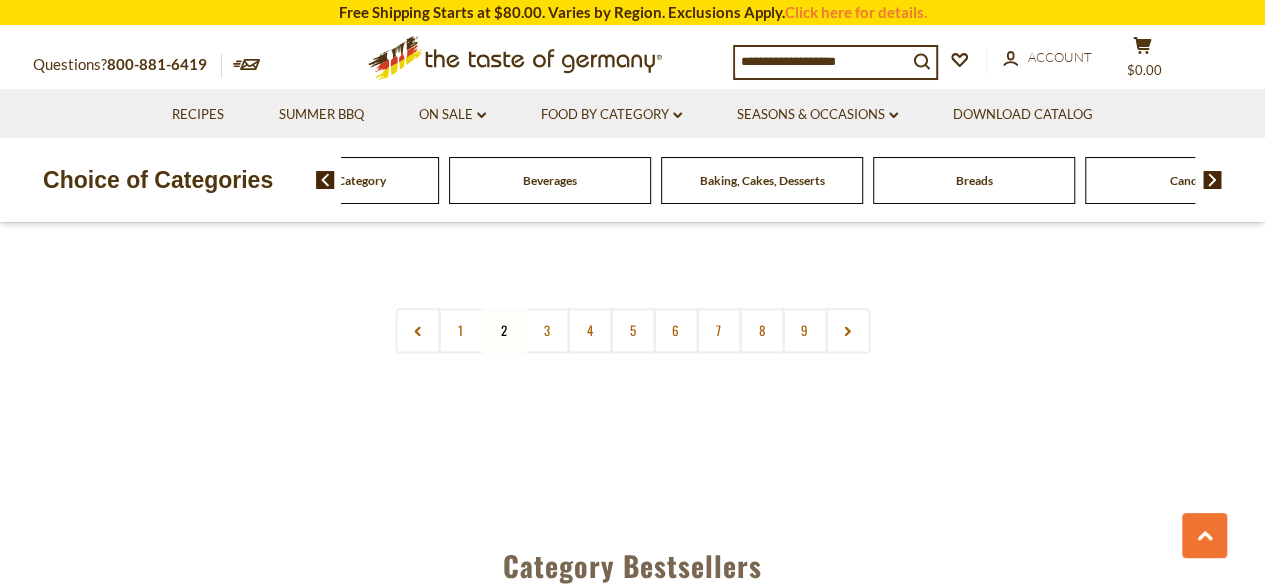 click on "Candy" at bounding box center (338, 180) 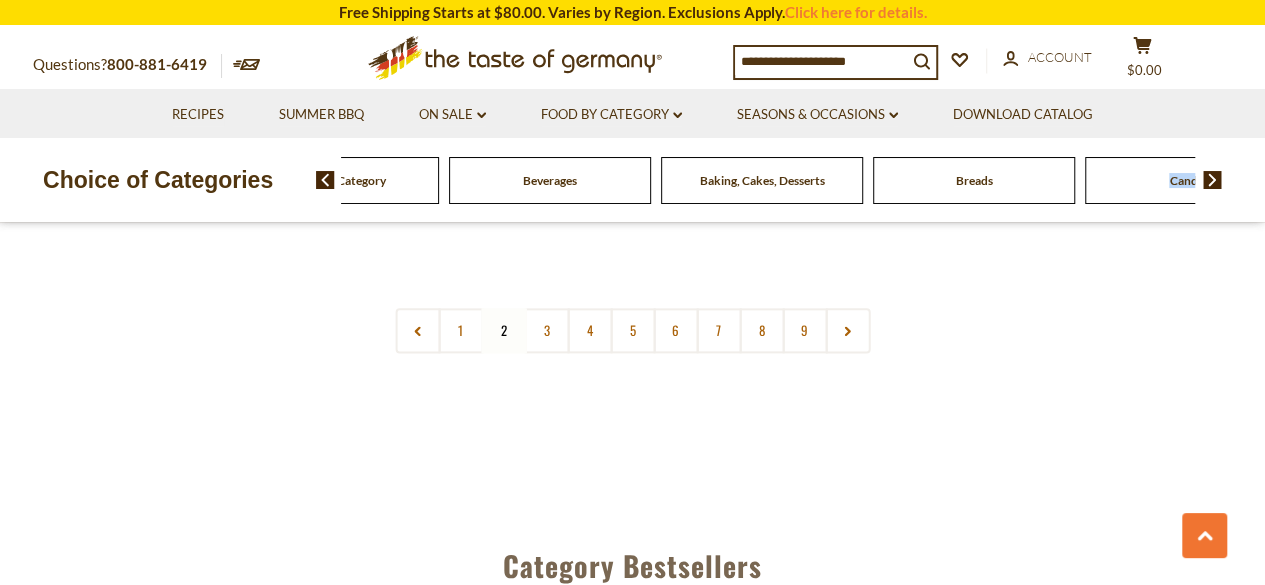 click on "Candy" at bounding box center [338, 180] 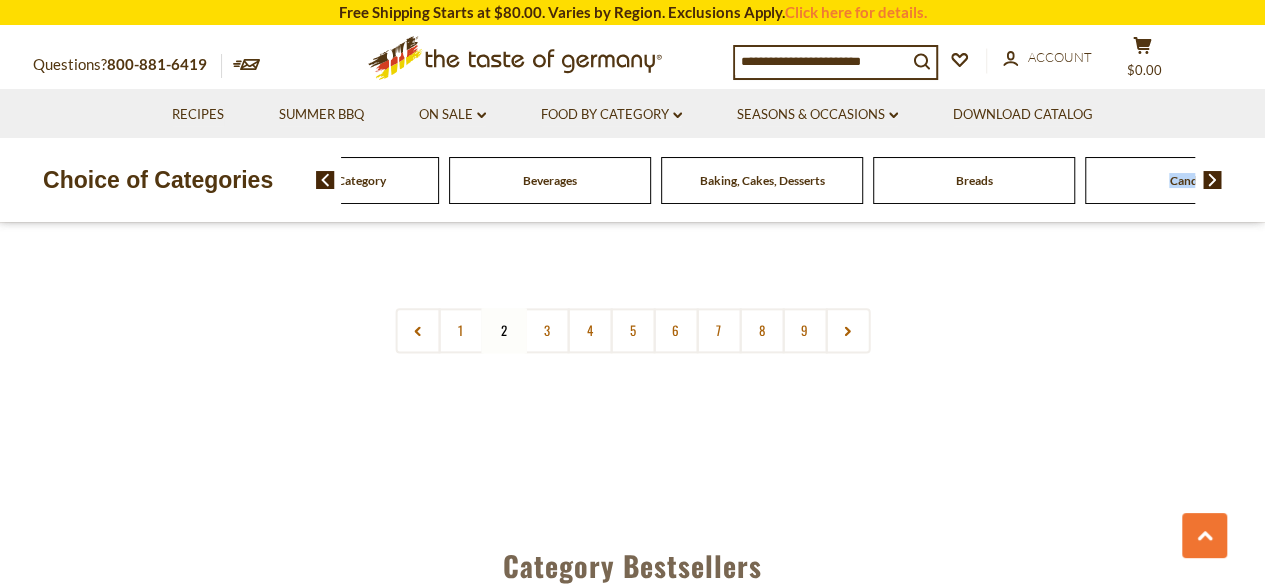 click on "Candy" at bounding box center (338, 180) 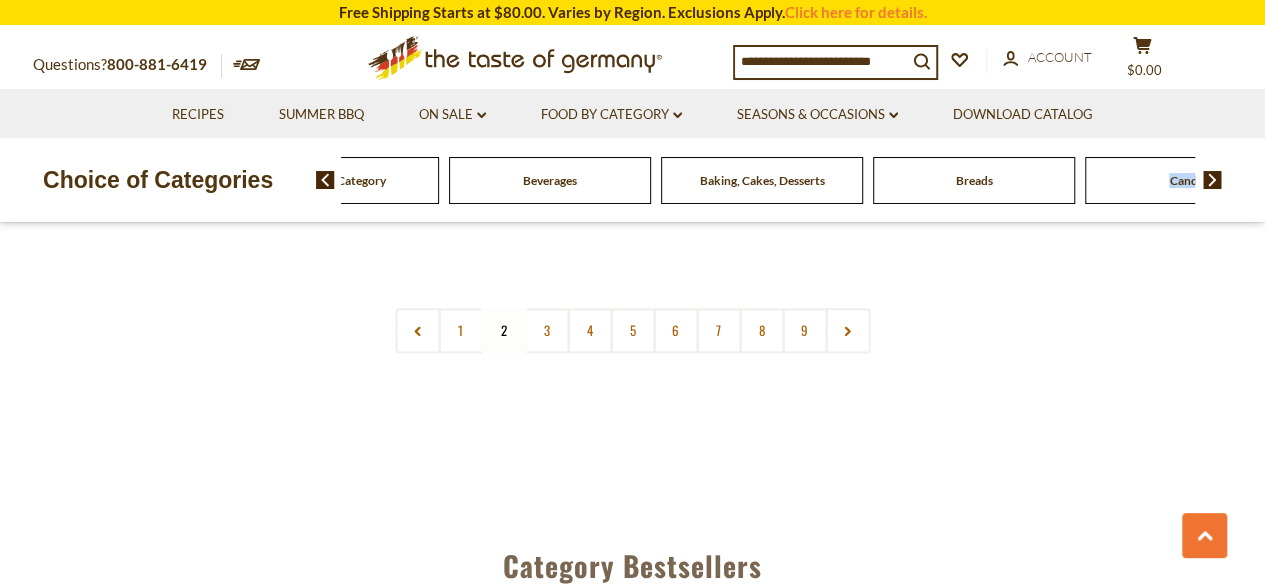click on "Candy" at bounding box center (338, 180) 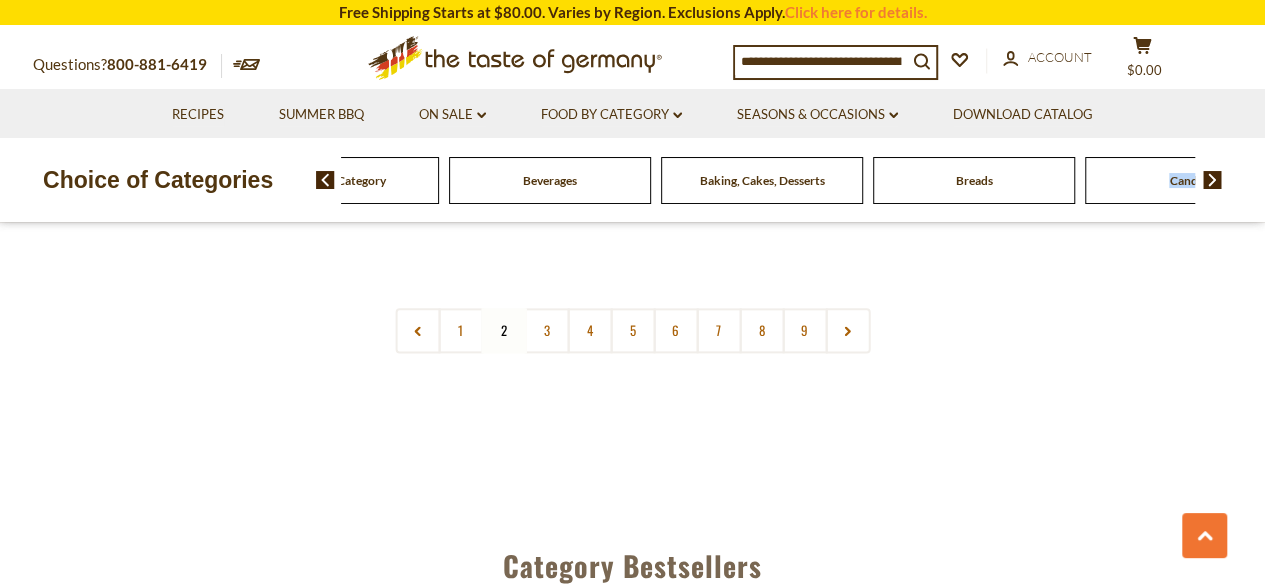 click at bounding box center (1212, 180) 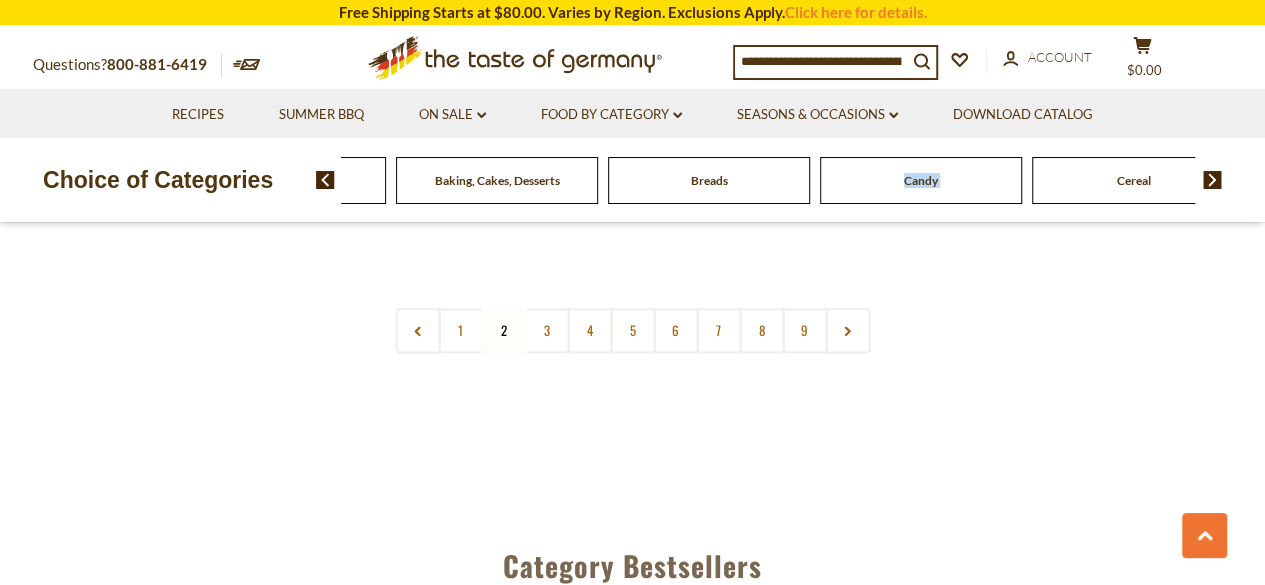click on "Candy" at bounding box center [73, 180] 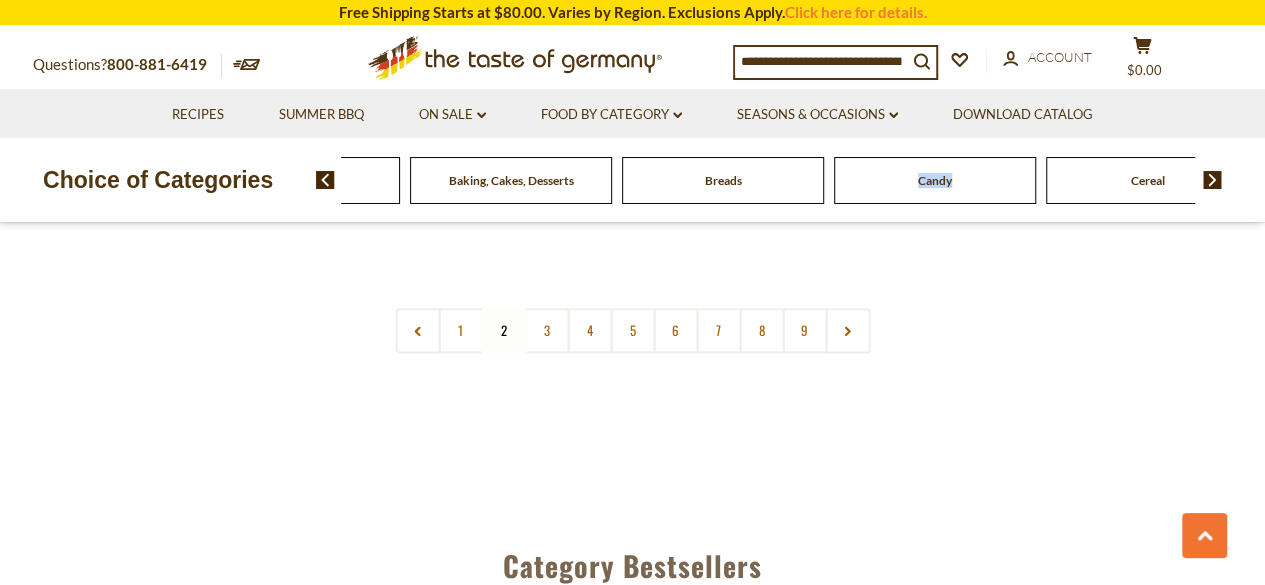 drag, startPoint x: 972, startPoint y: 190, endPoint x: 752, endPoint y: 167, distance: 221.199 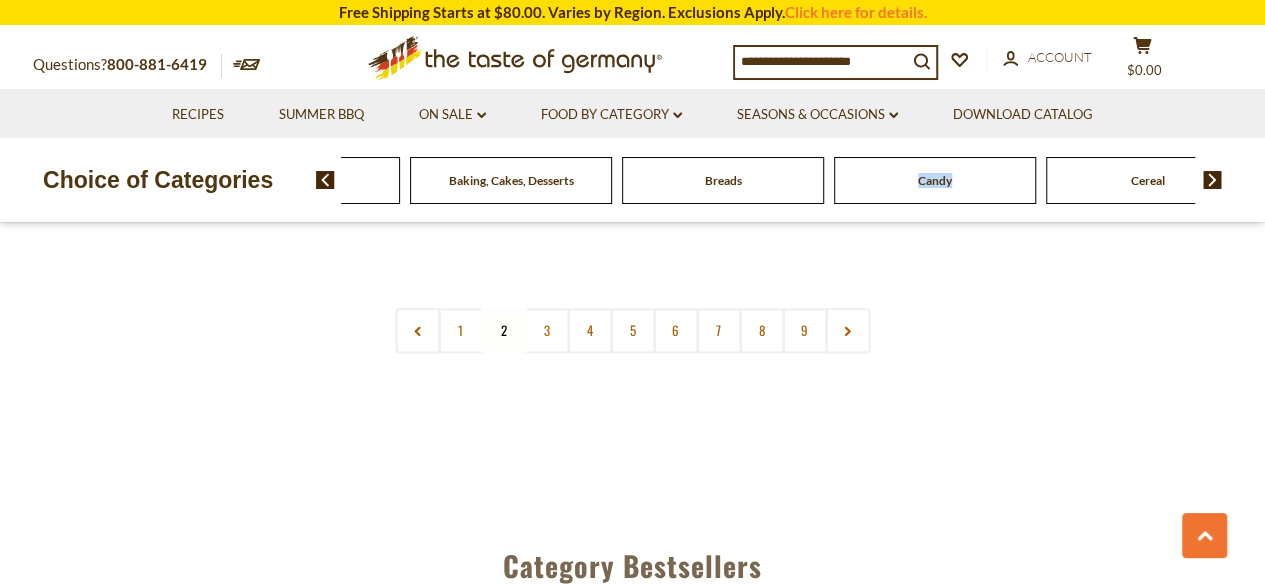 click on "Candy" at bounding box center (87, 180) 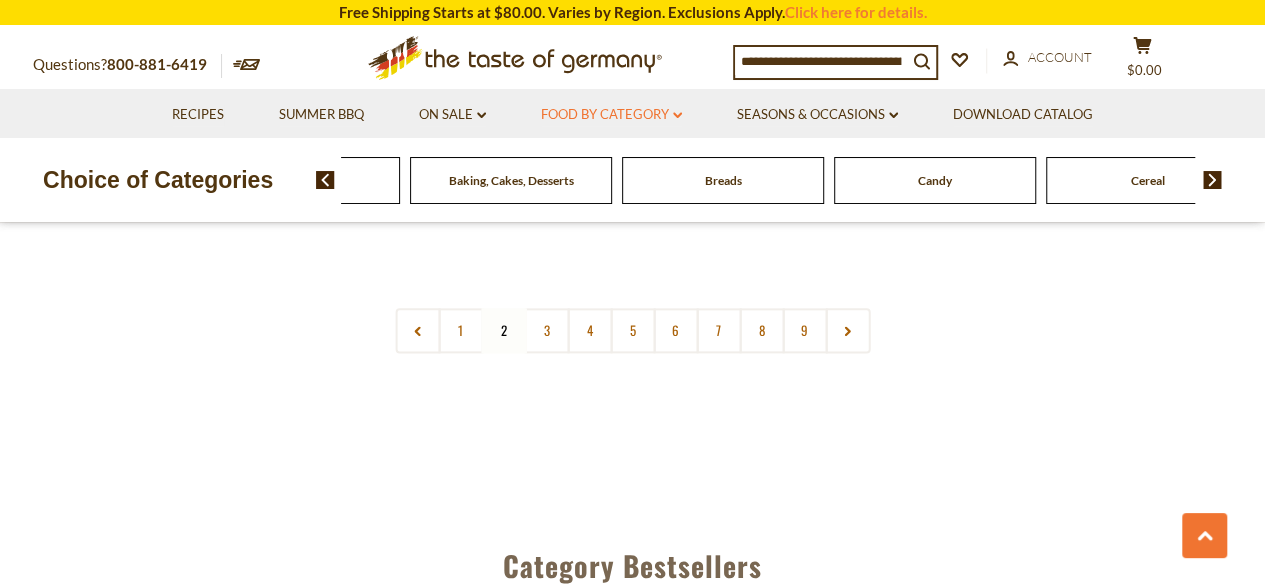 click on "Food By Category
dropdown_arrow" at bounding box center [611, 115] 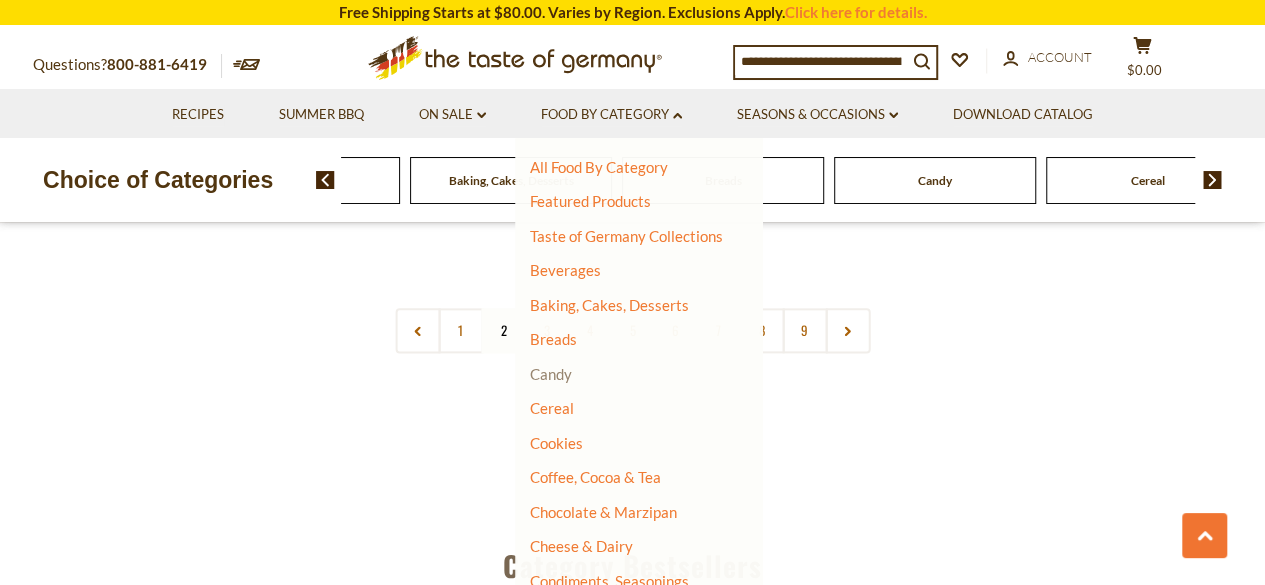 click on "Candy" at bounding box center (551, 374) 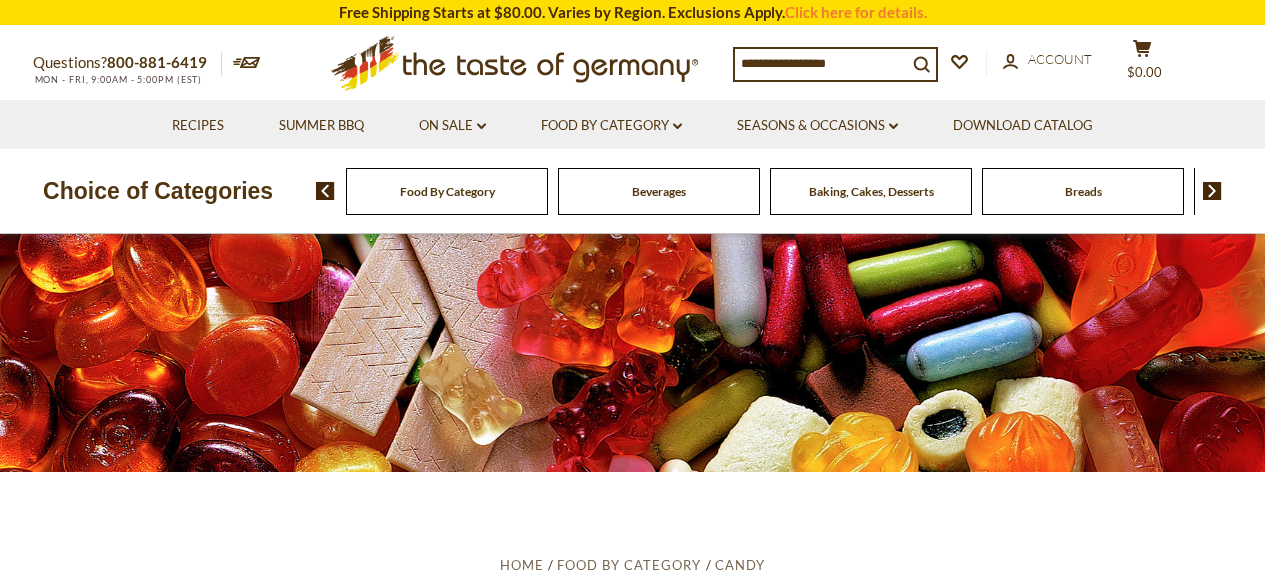 scroll, scrollTop: 0, scrollLeft: 0, axis: both 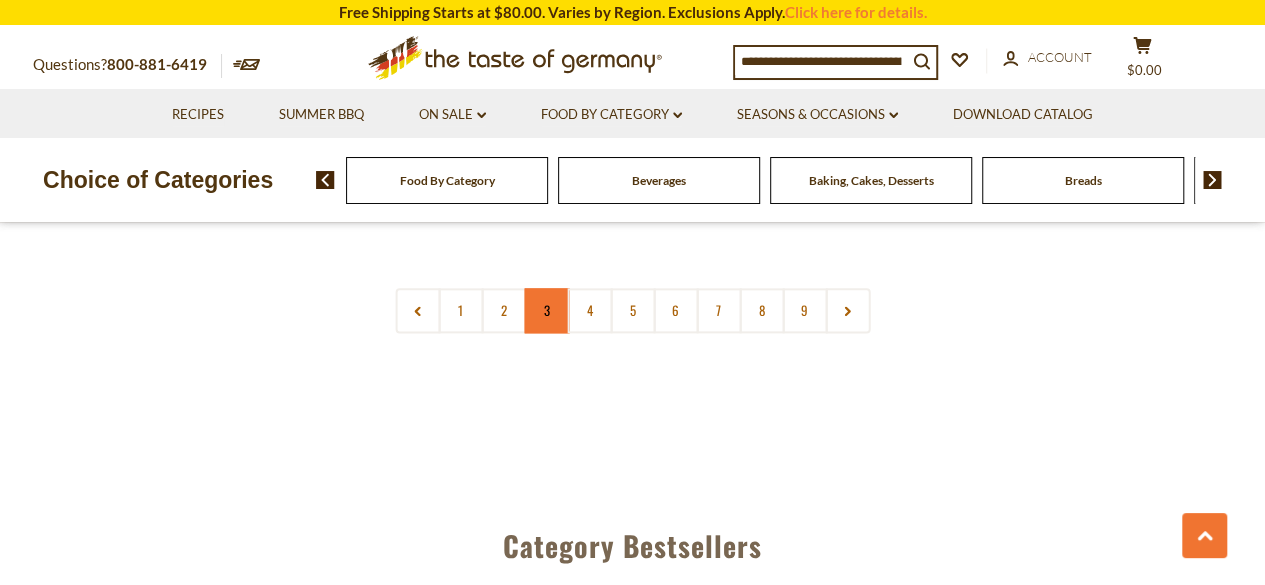 click on "3" at bounding box center [546, 310] 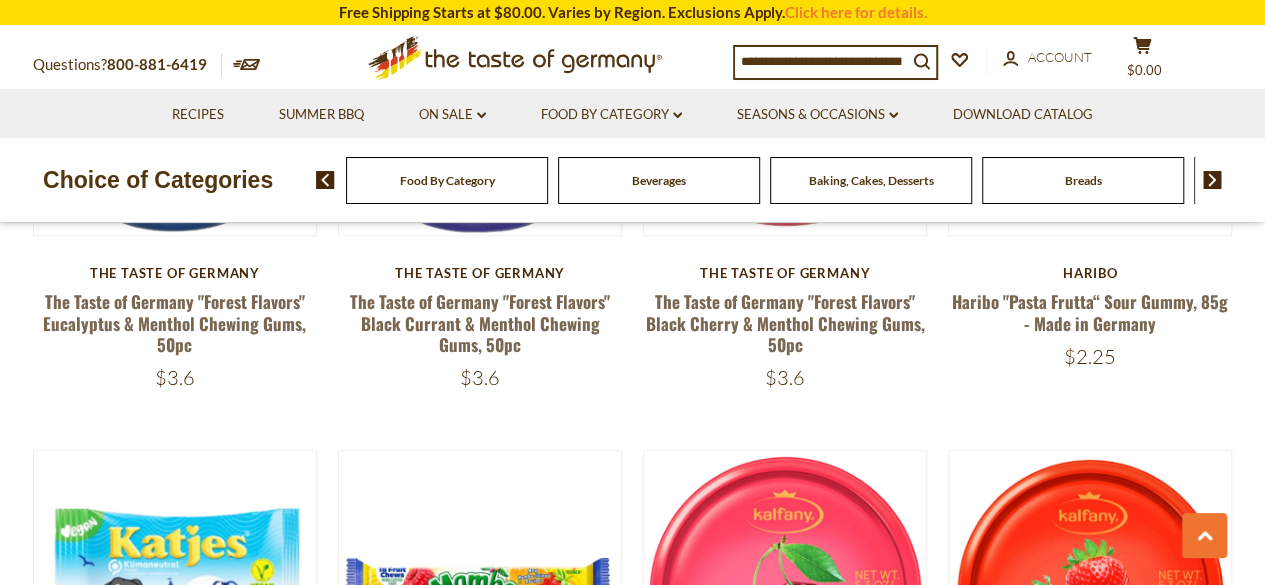 scroll, scrollTop: 680, scrollLeft: 0, axis: vertical 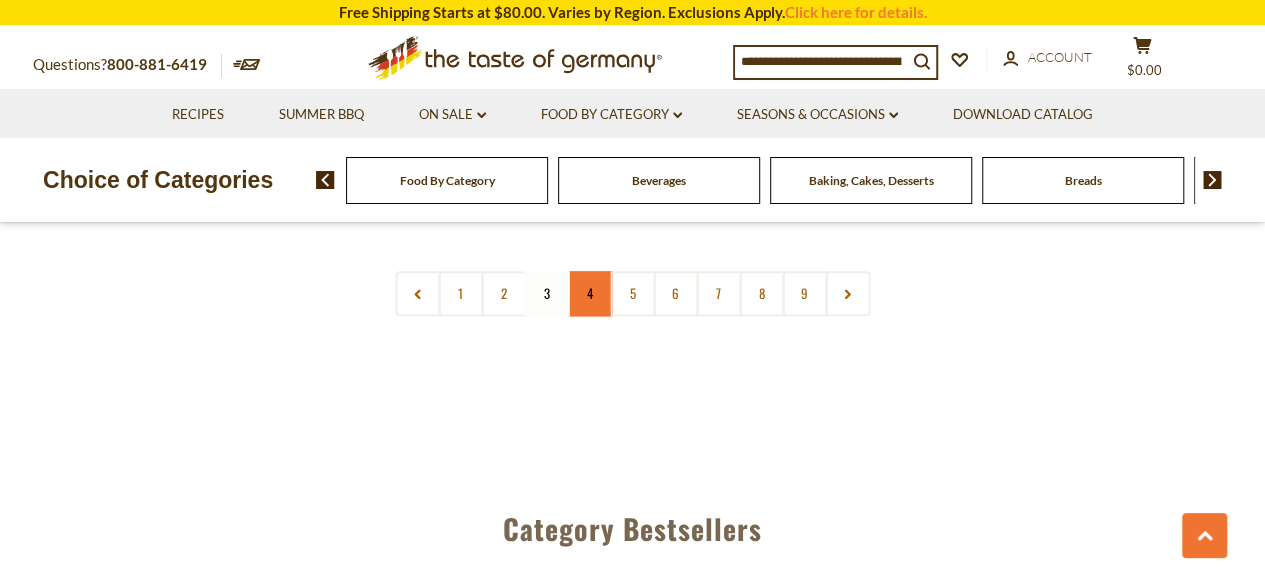 click on "4" at bounding box center [589, 293] 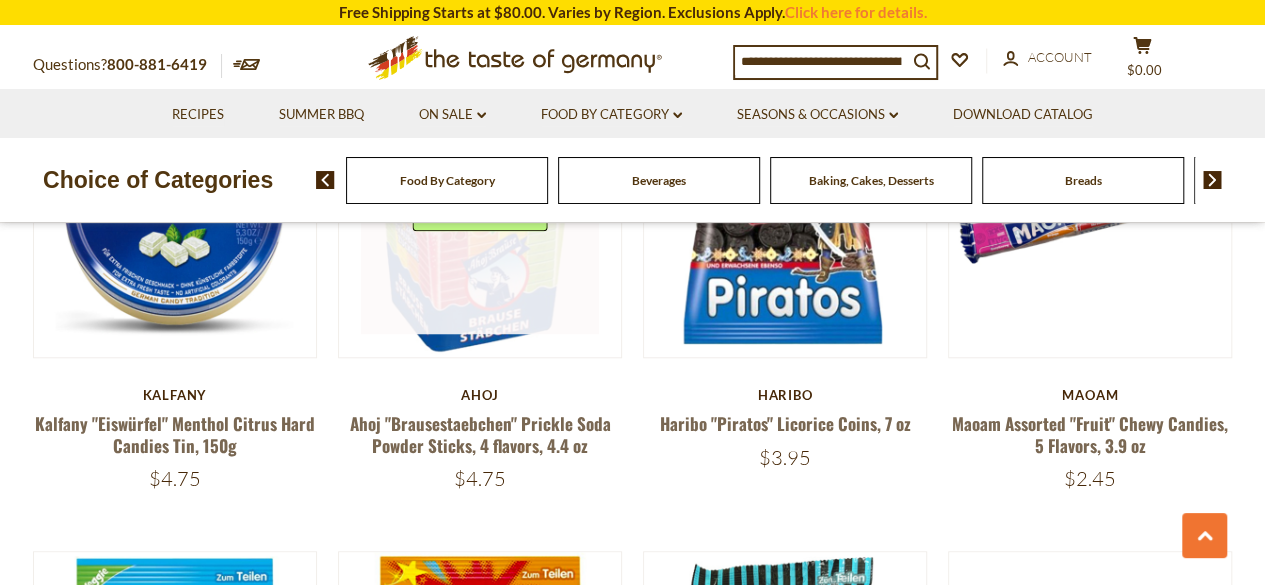 scroll, scrollTop: 680, scrollLeft: 0, axis: vertical 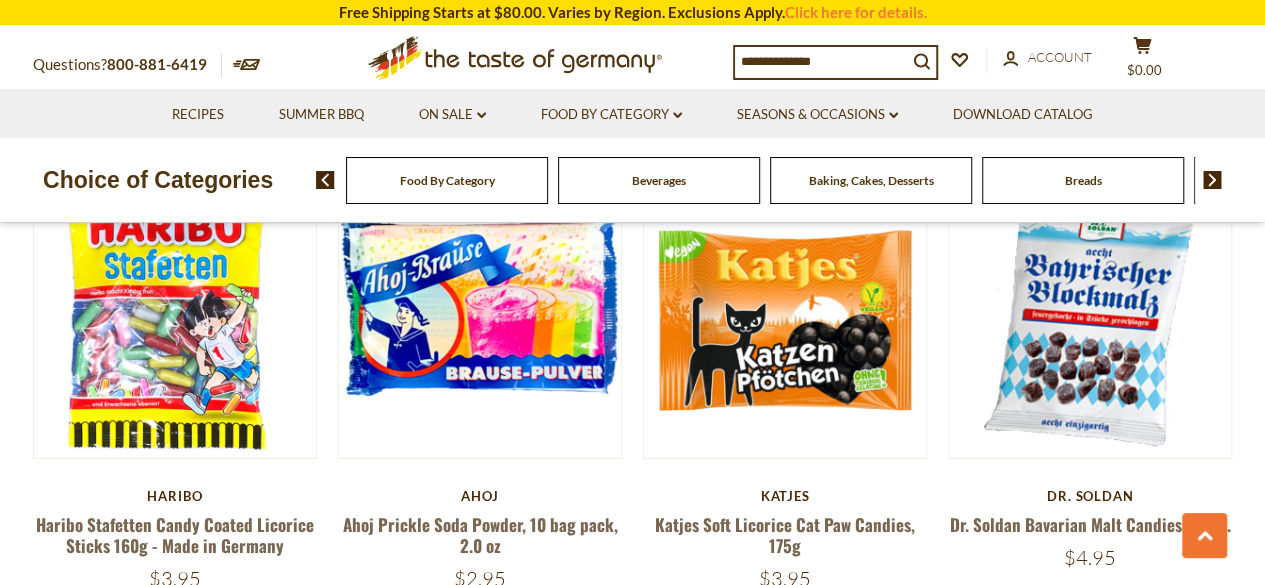 click on "**********" at bounding box center (633, -544) 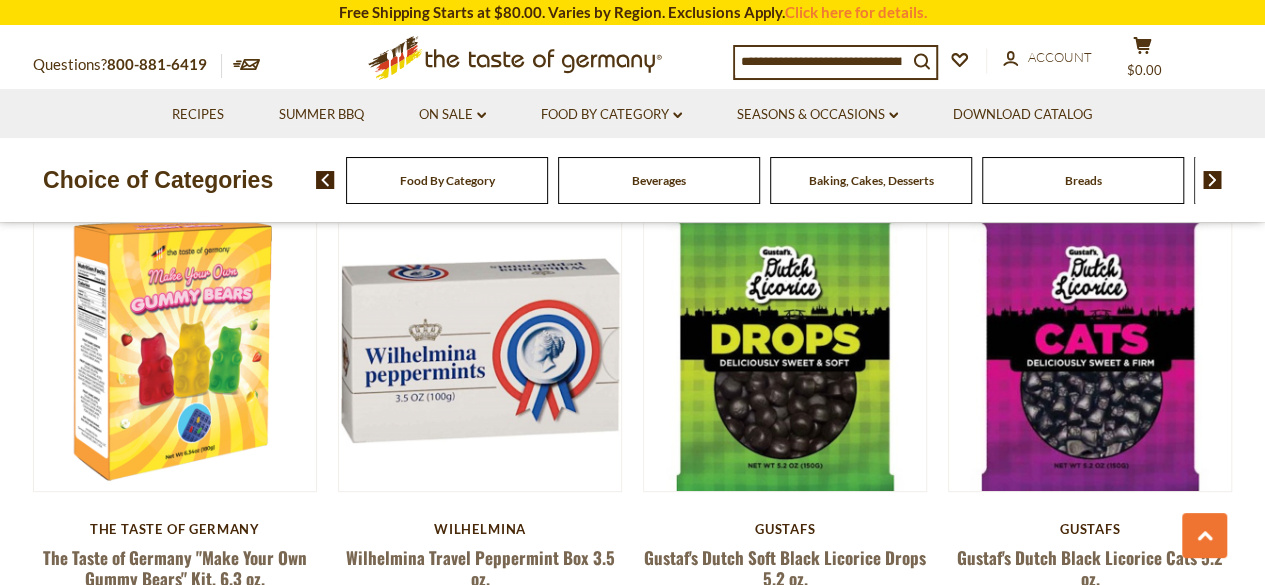 scroll, scrollTop: 3959, scrollLeft: 0, axis: vertical 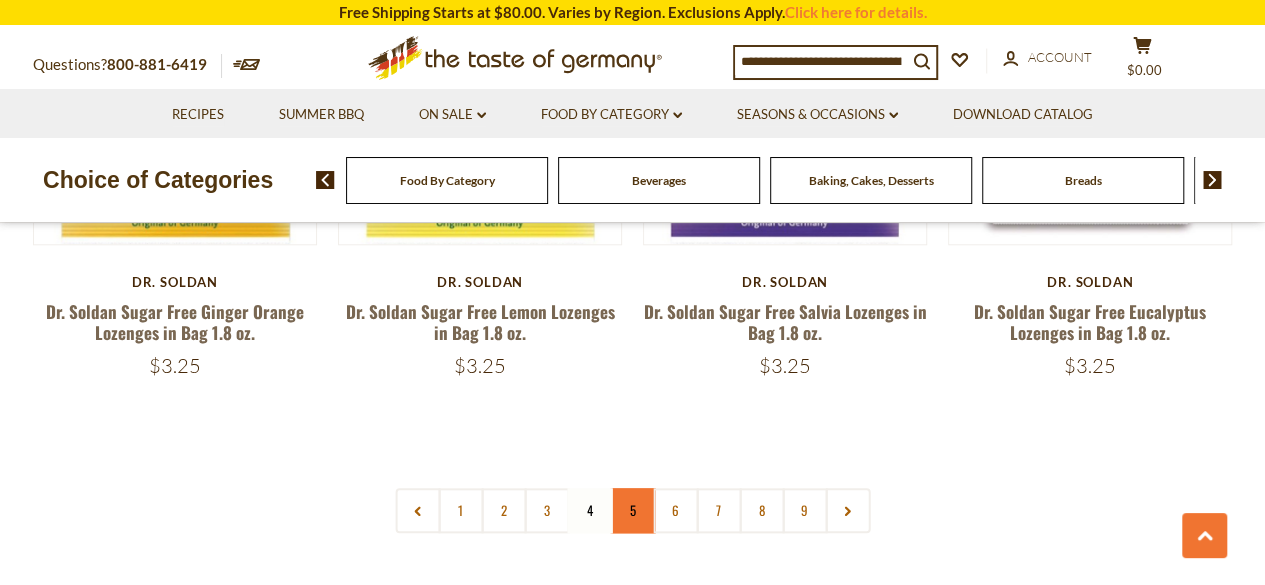 click on "5" at bounding box center (632, 510) 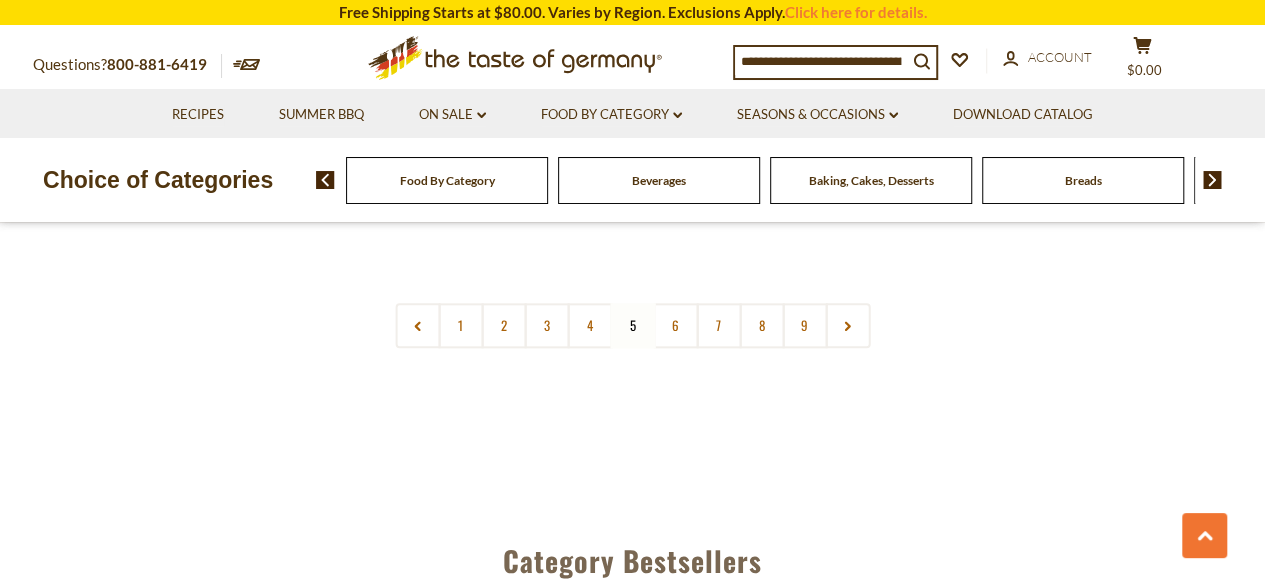 scroll, scrollTop: 4840, scrollLeft: 0, axis: vertical 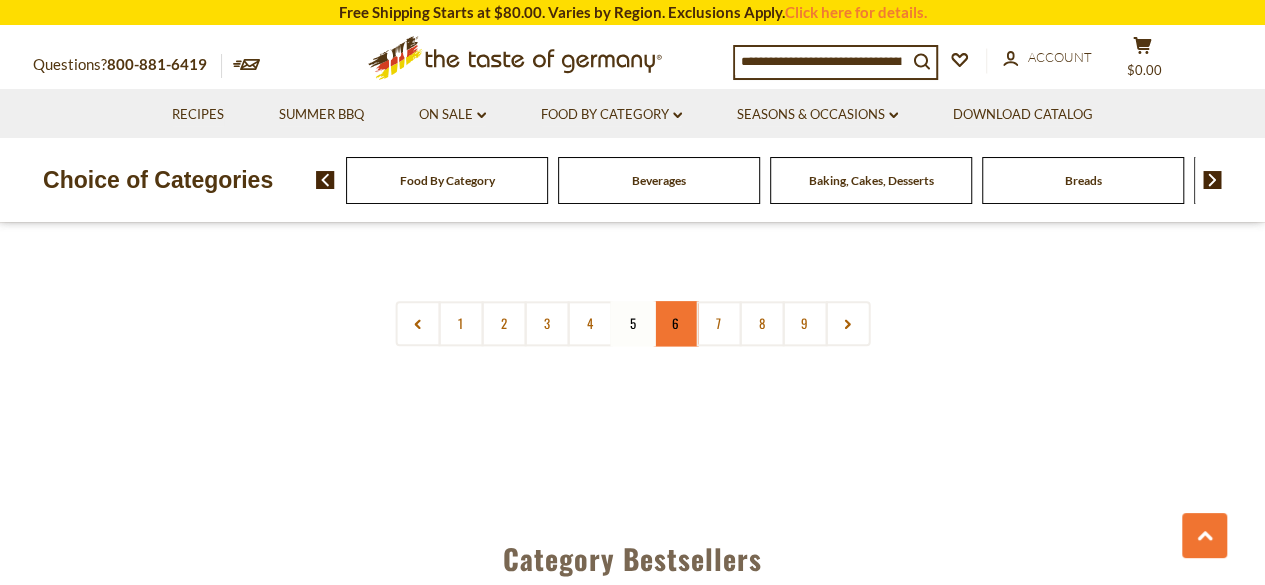 click on "6" at bounding box center (675, 323) 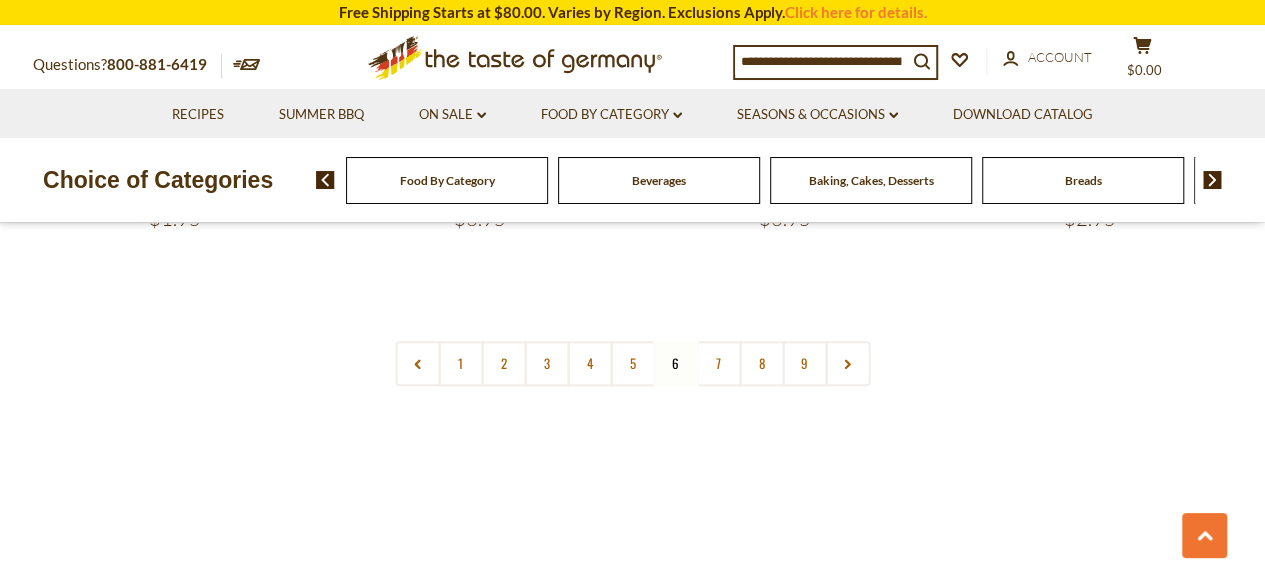 scroll, scrollTop: 4840, scrollLeft: 0, axis: vertical 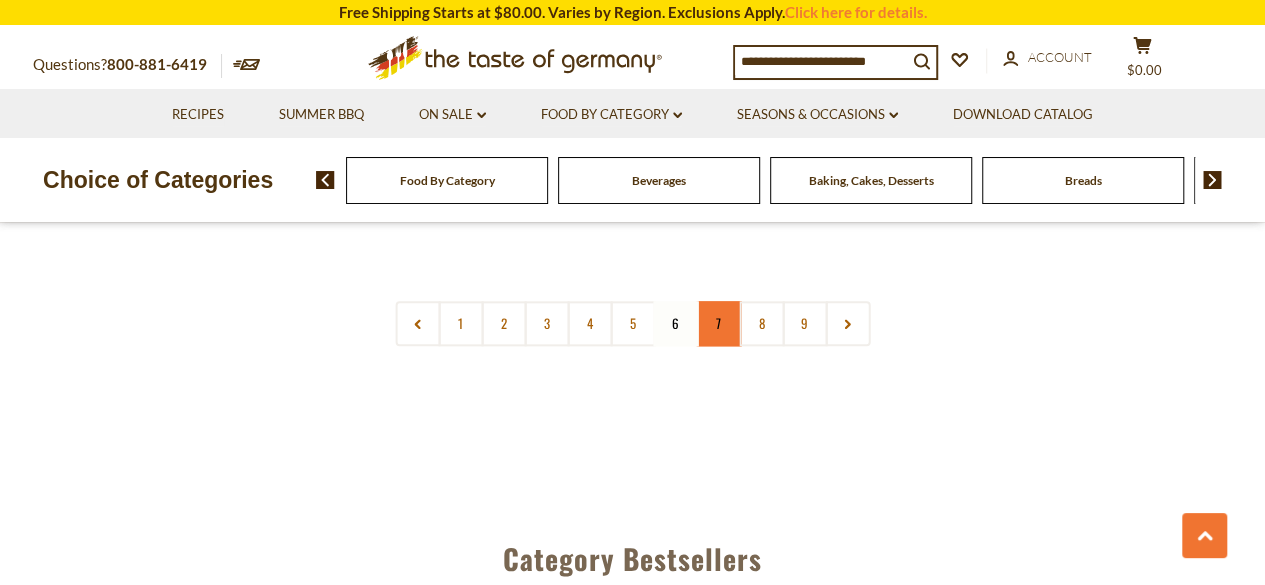 click on "7" at bounding box center [718, 323] 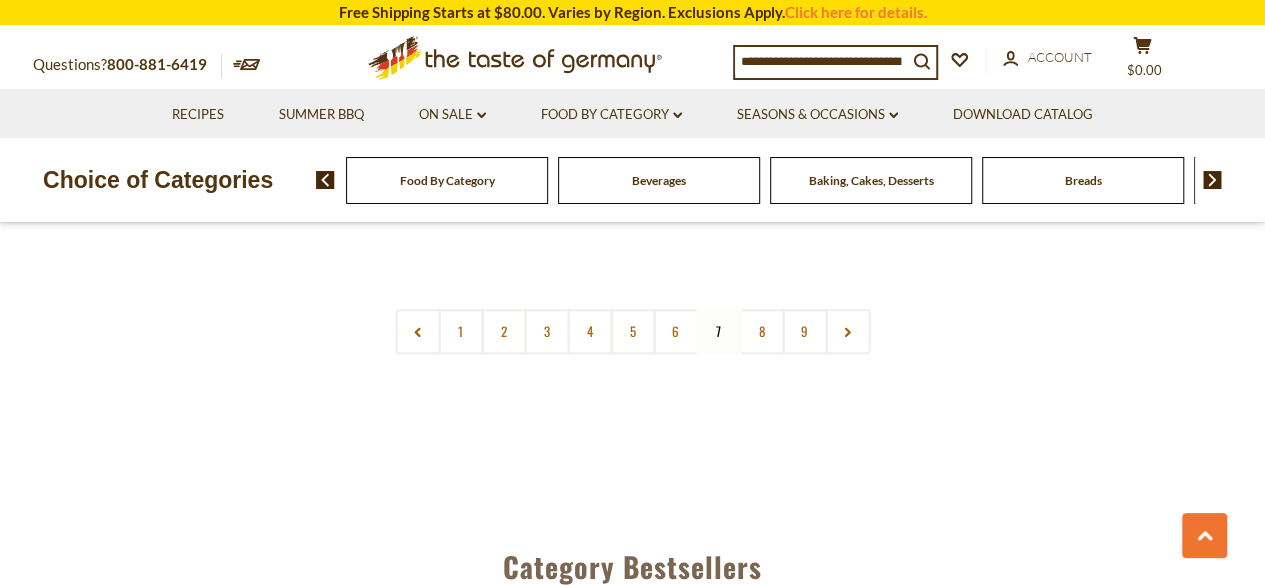 scroll, scrollTop: 4840, scrollLeft: 0, axis: vertical 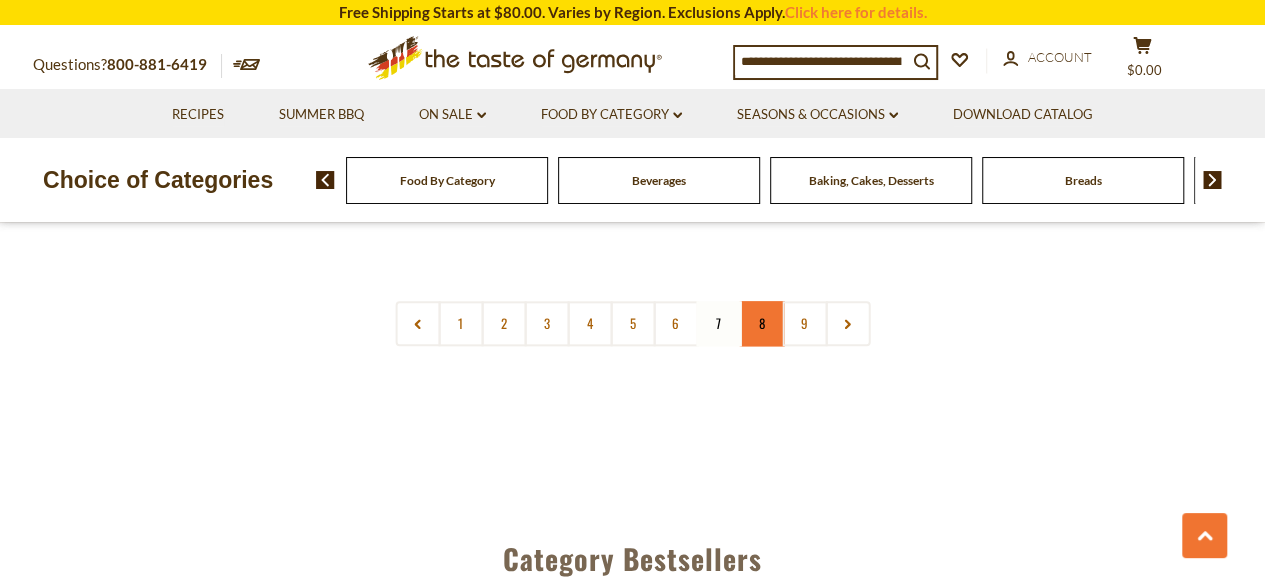 click on "8" at bounding box center [761, 323] 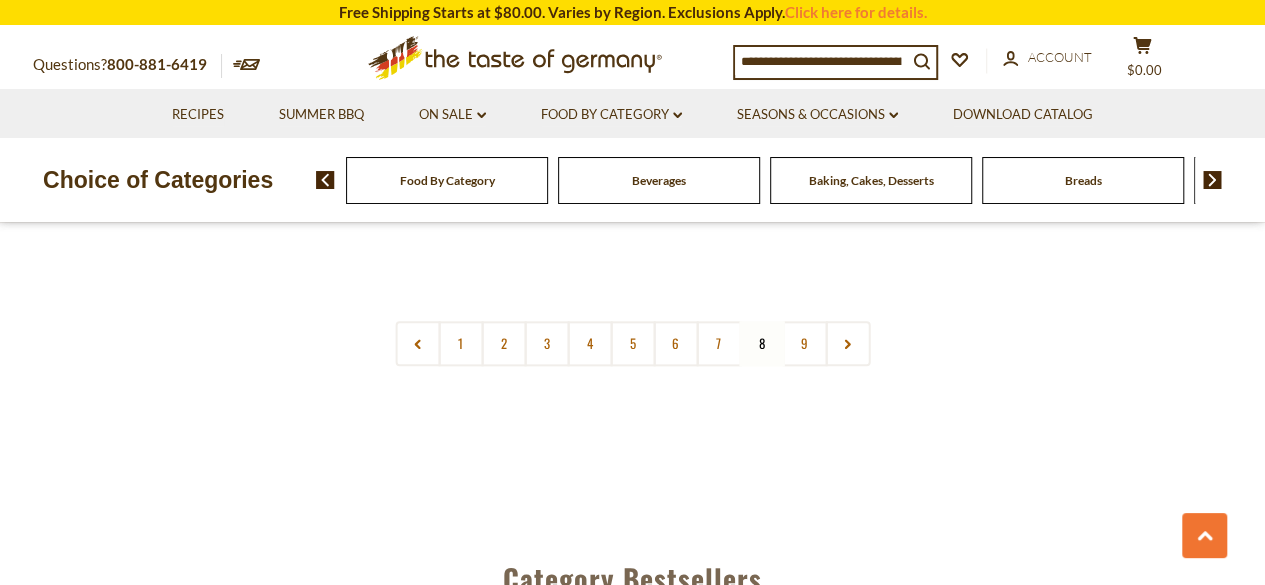scroll, scrollTop: 4840, scrollLeft: 0, axis: vertical 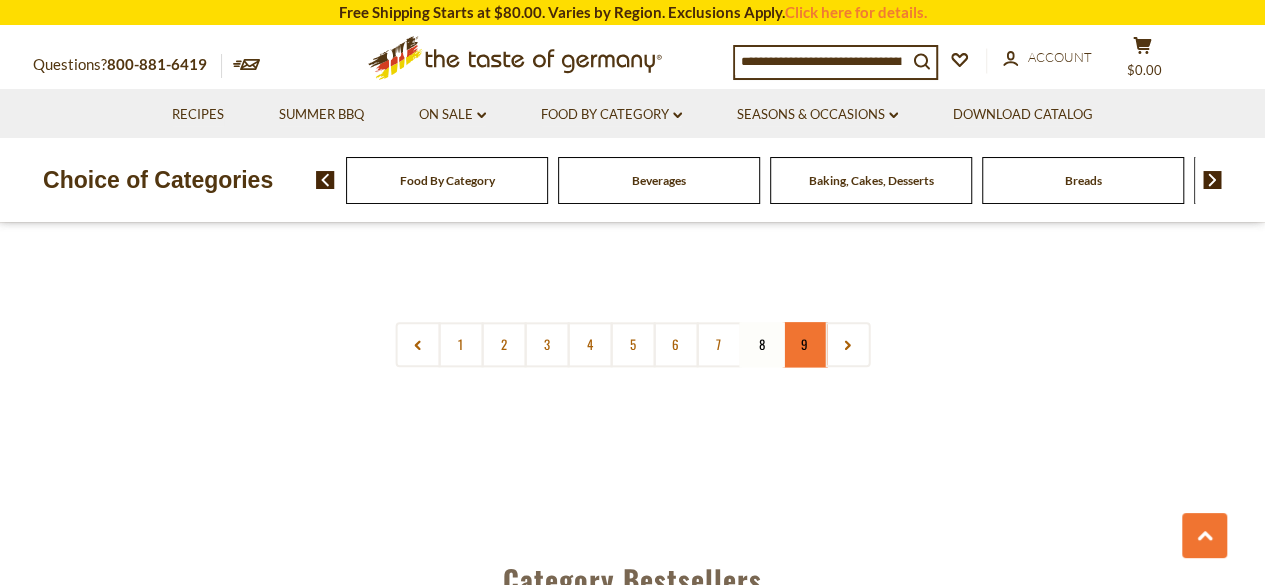 click on "9" at bounding box center (804, 344) 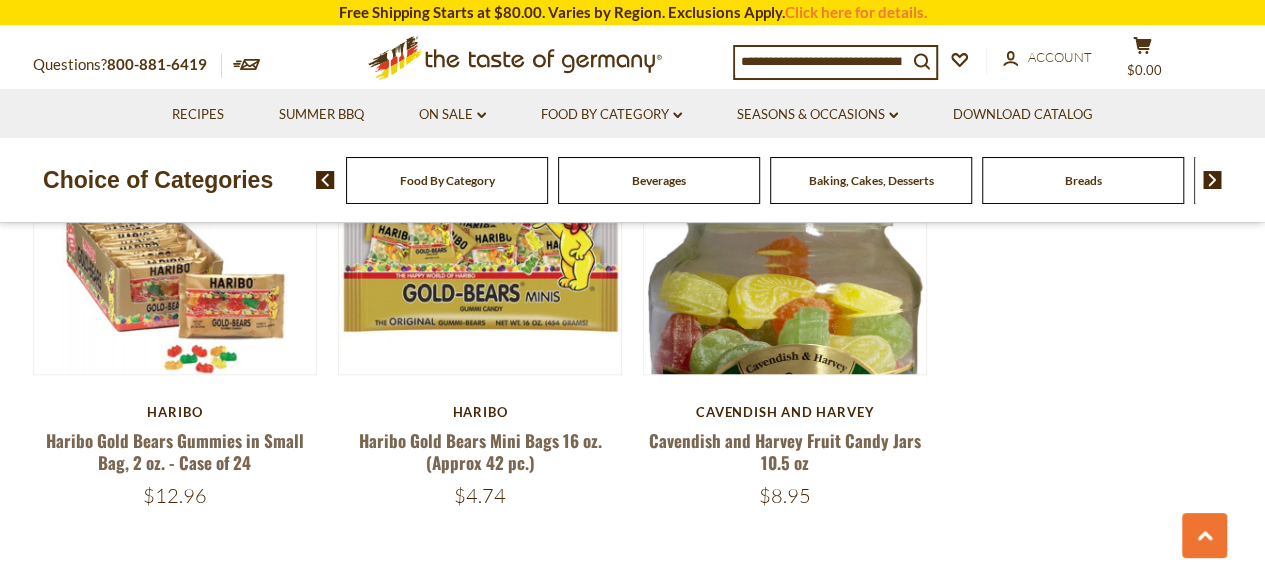 scroll, scrollTop: 680, scrollLeft: 0, axis: vertical 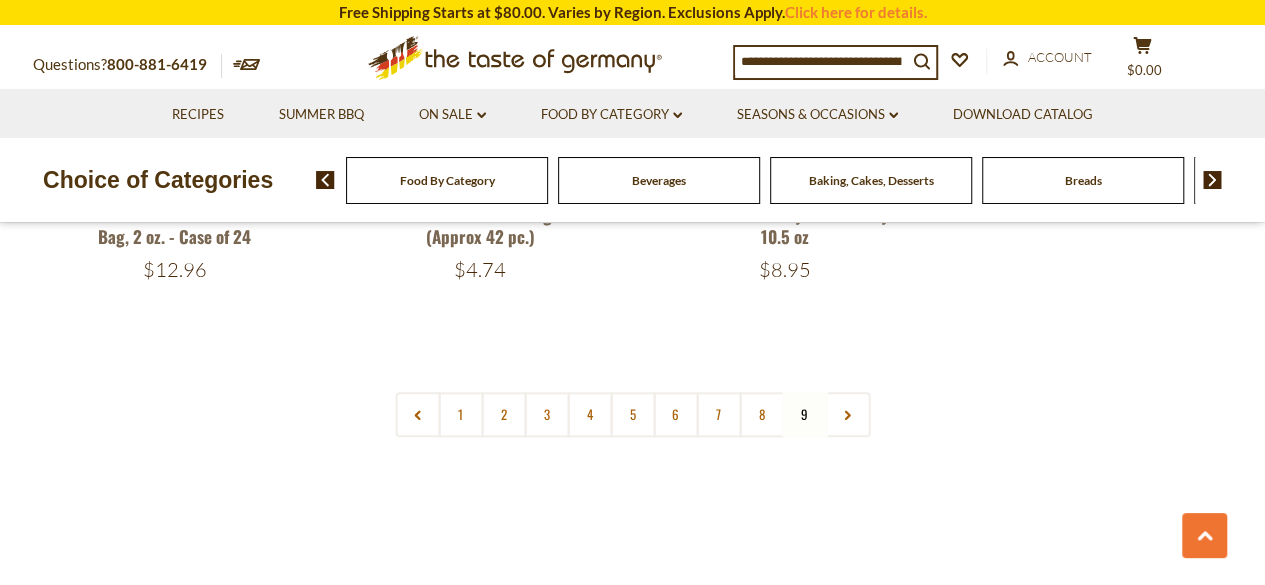 click at bounding box center (821, 61) 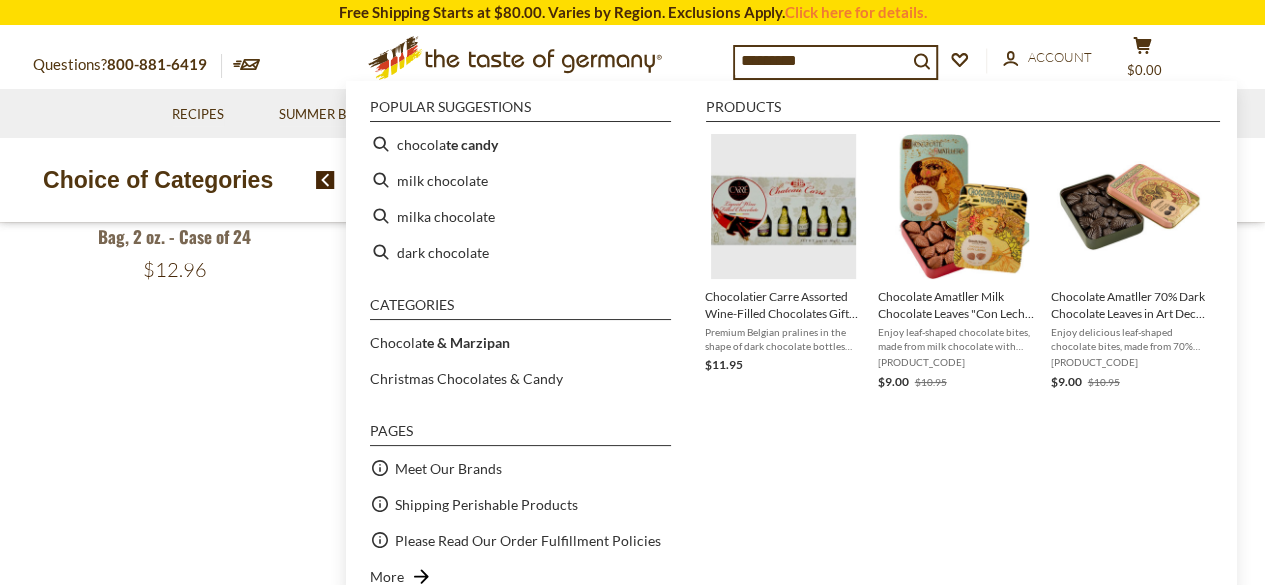 type on "**********" 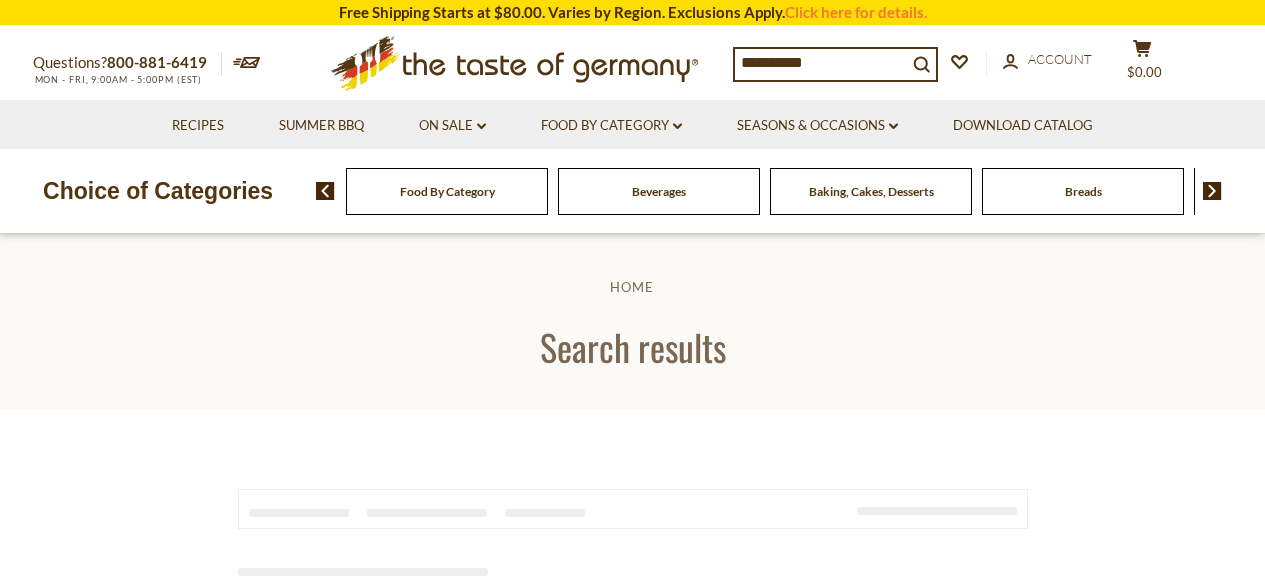 scroll, scrollTop: 0, scrollLeft: 0, axis: both 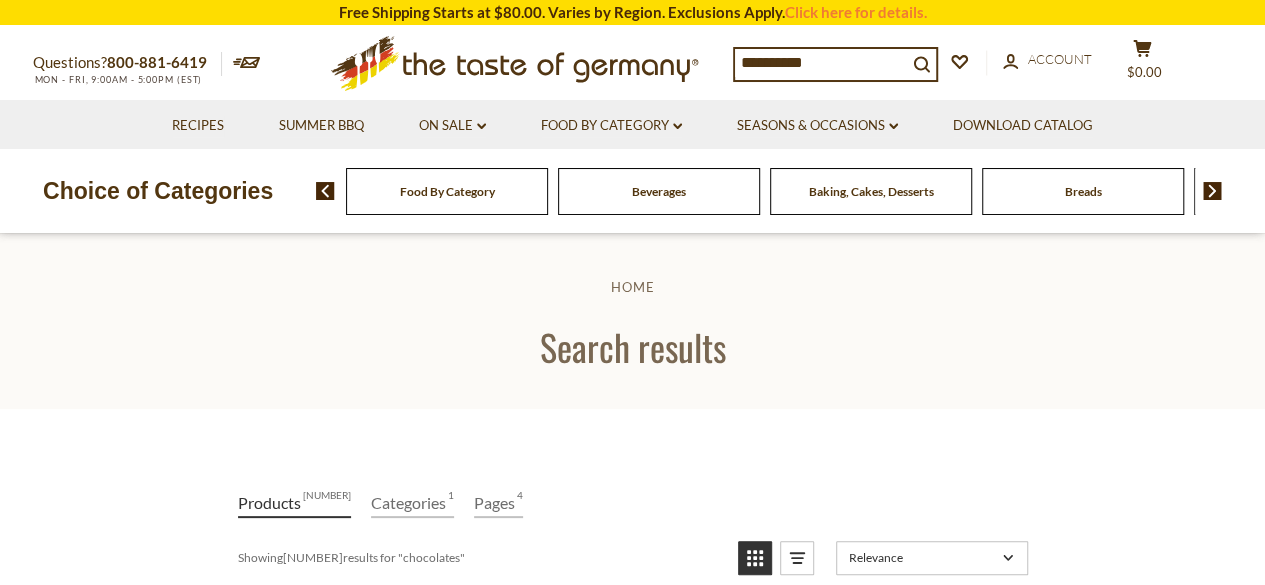 click on "**********" at bounding box center [821, 63] 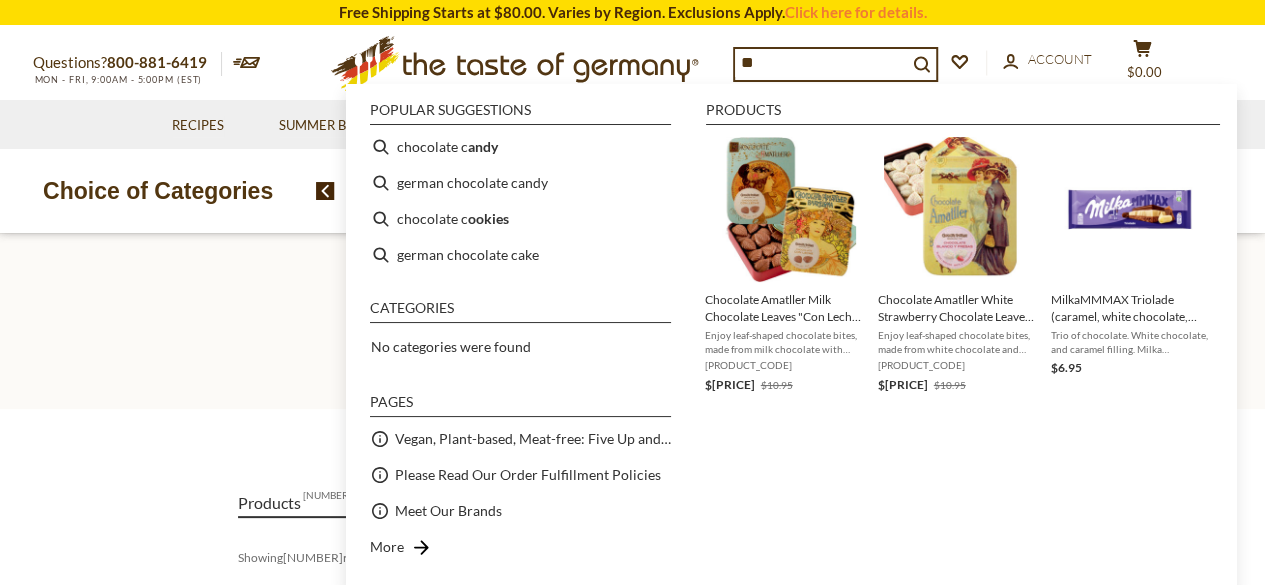 type on "*" 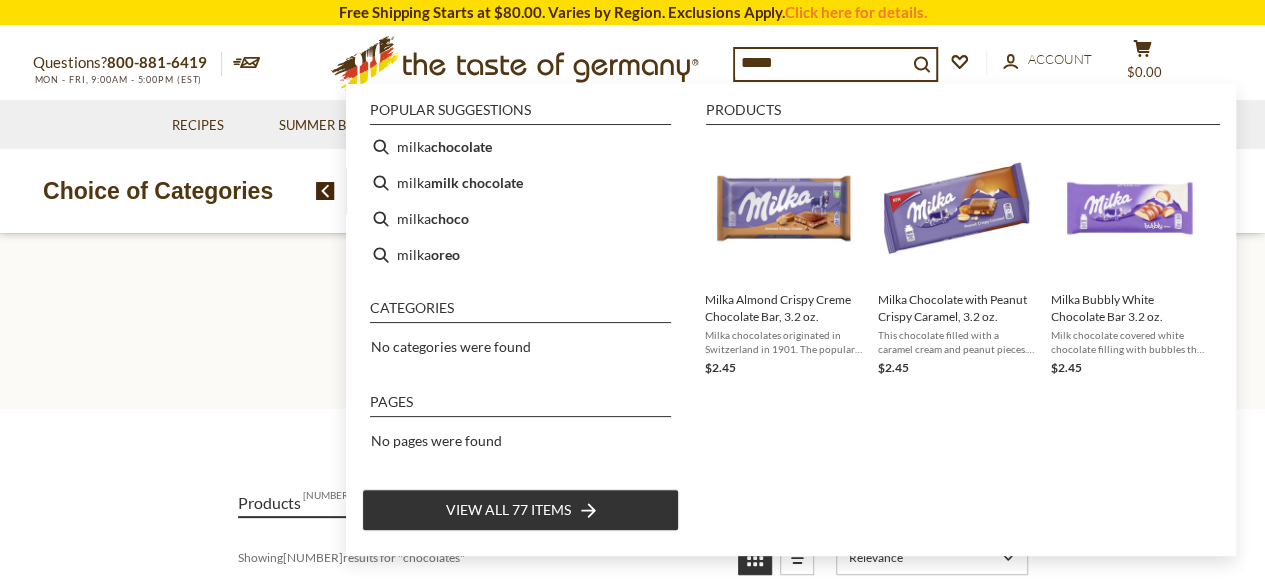 click on "Popular suggestions milka  chocolate milka  milk chocolate milka  choco milka  oreo" at bounding box center [520, 188] 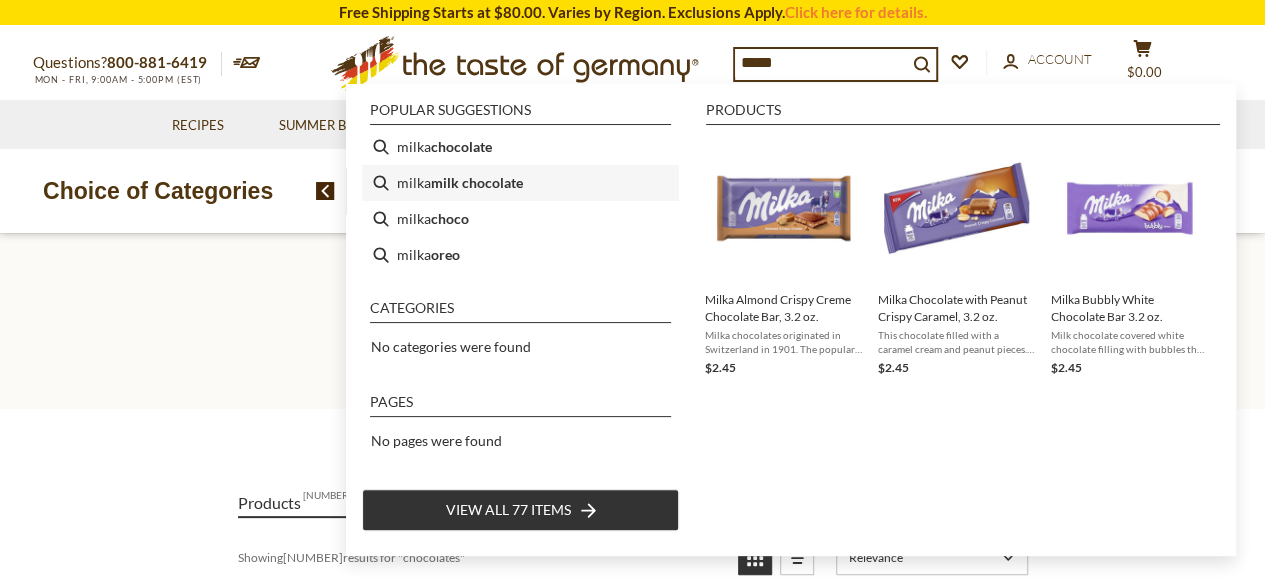 click on "milka  milk chocolate" at bounding box center [520, 183] 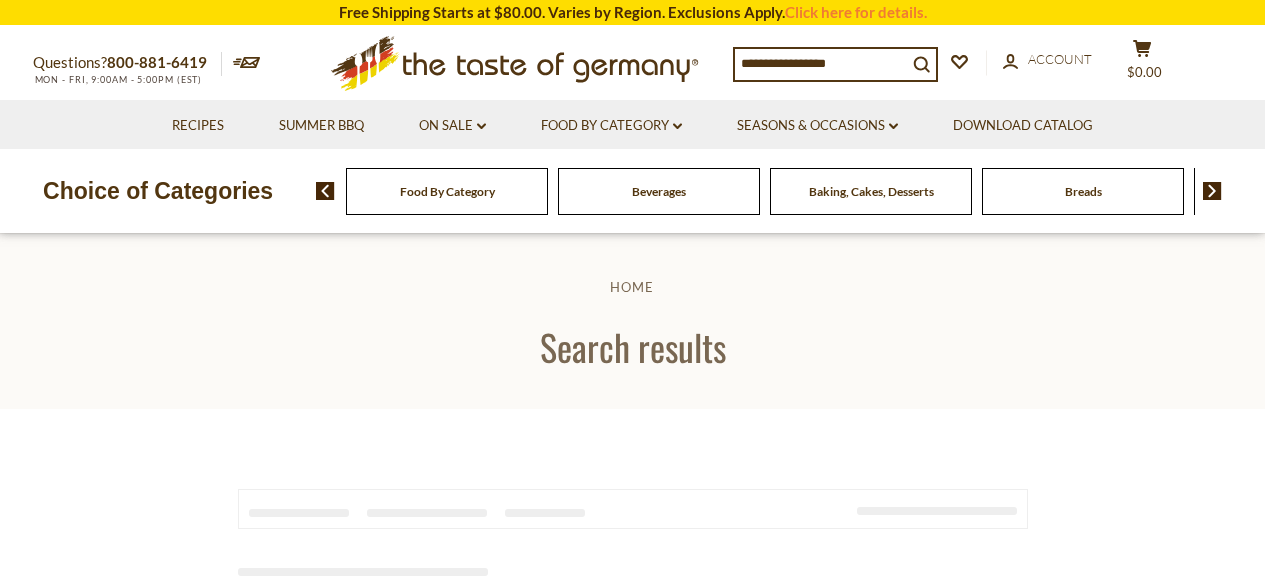scroll, scrollTop: 0, scrollLeft: 0, axis: both 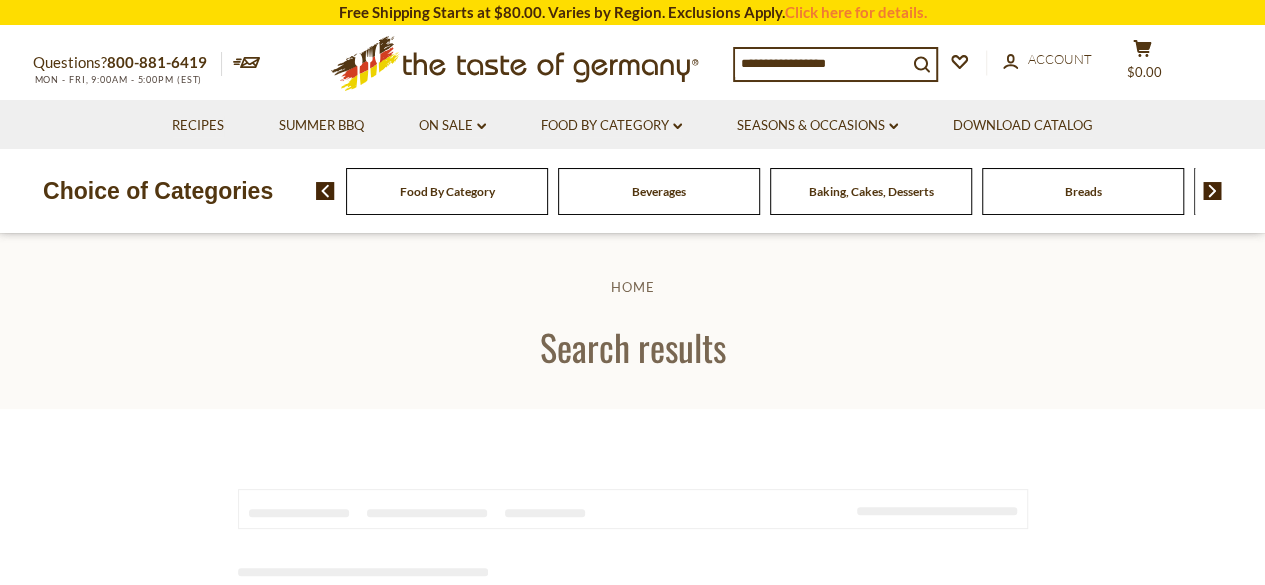 type on "**********" 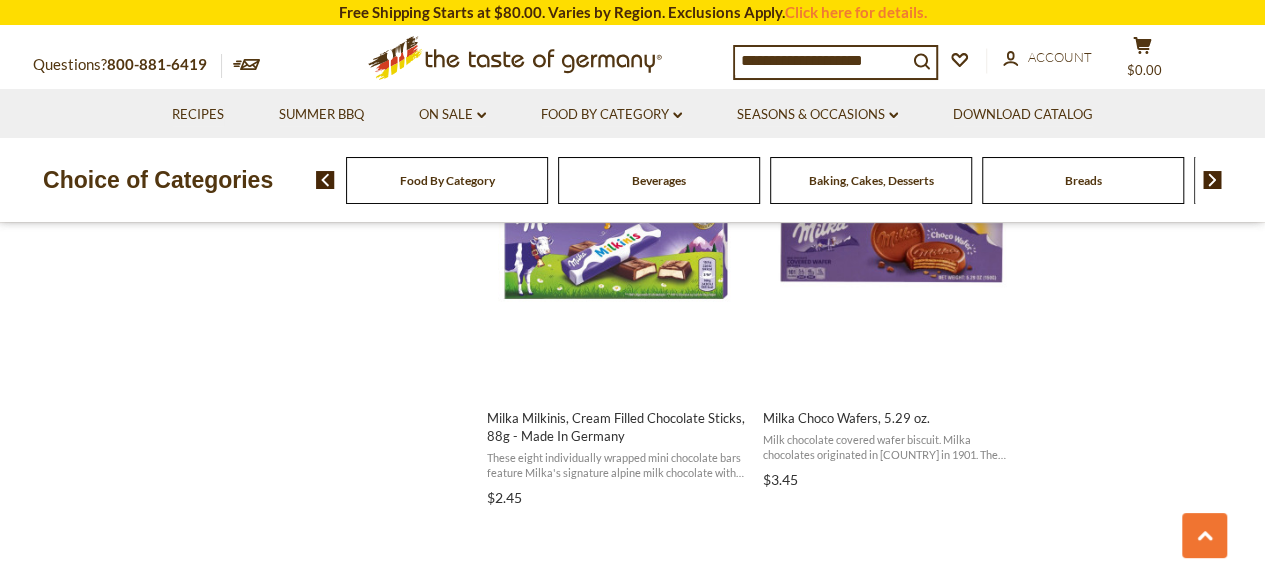 scroll, scrollTop: 2699, scrollLeft: 0, axis: vertical 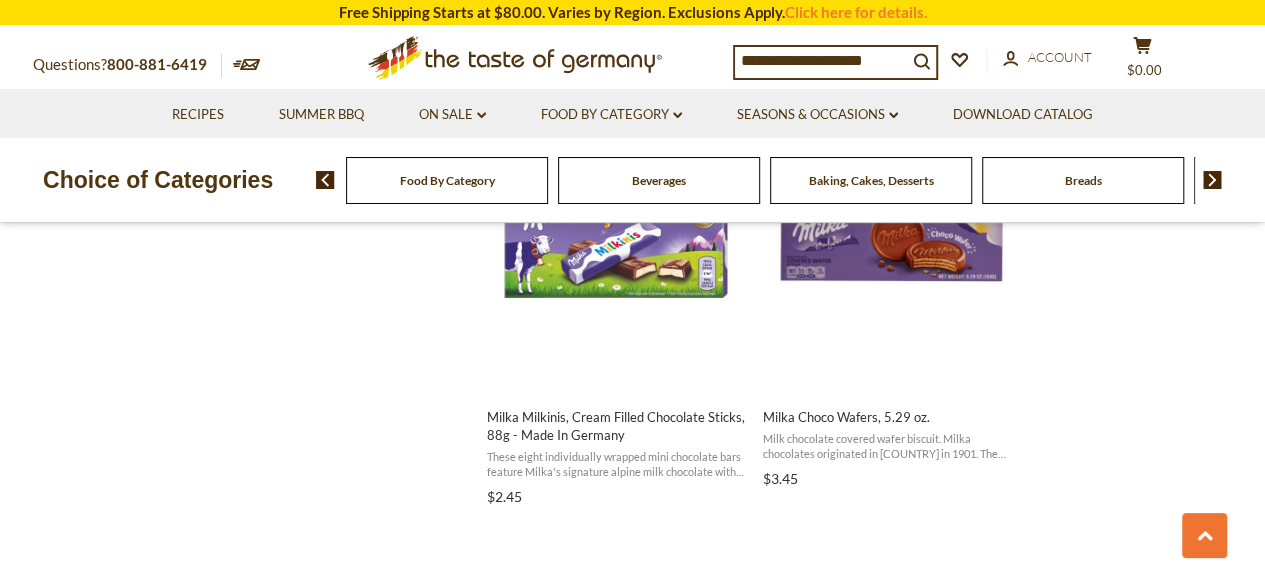 click on "Choice of Categories
Food By Category
Beverages
Baking, Cakes, Desserts
Breads
Candy
Cereal
Cookies
Coffee, Cocoa & Tea
Chocolate & Marzipan
Fish" at bounding box center [632, 180] 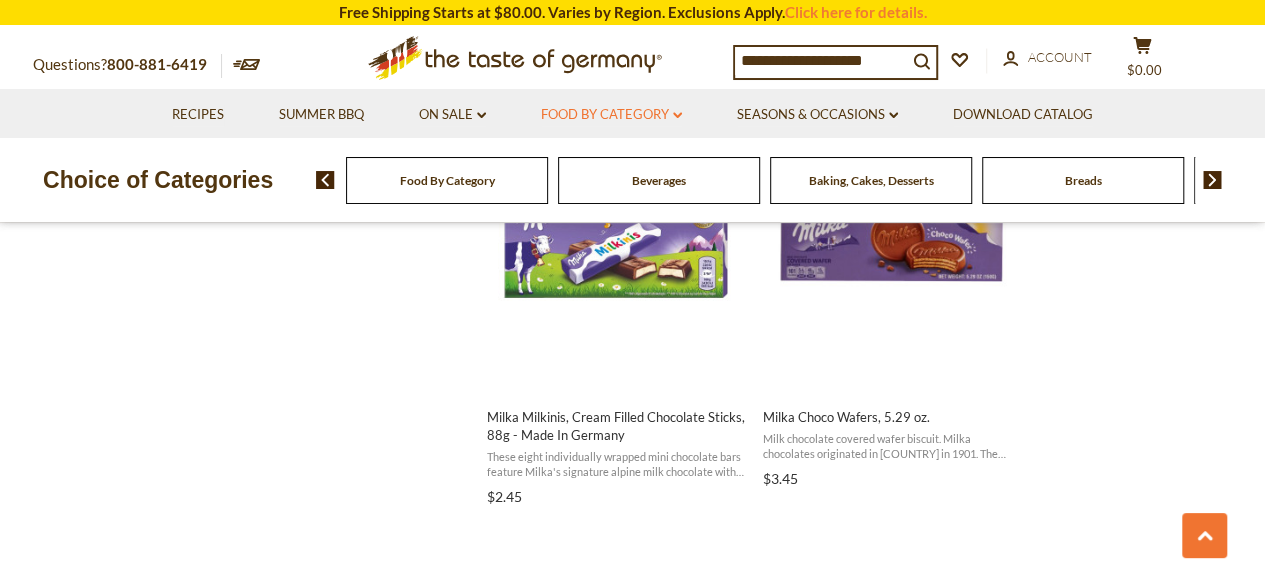 click on "Food By Category
dropdown_arrow" at bounding box center [611, 115] 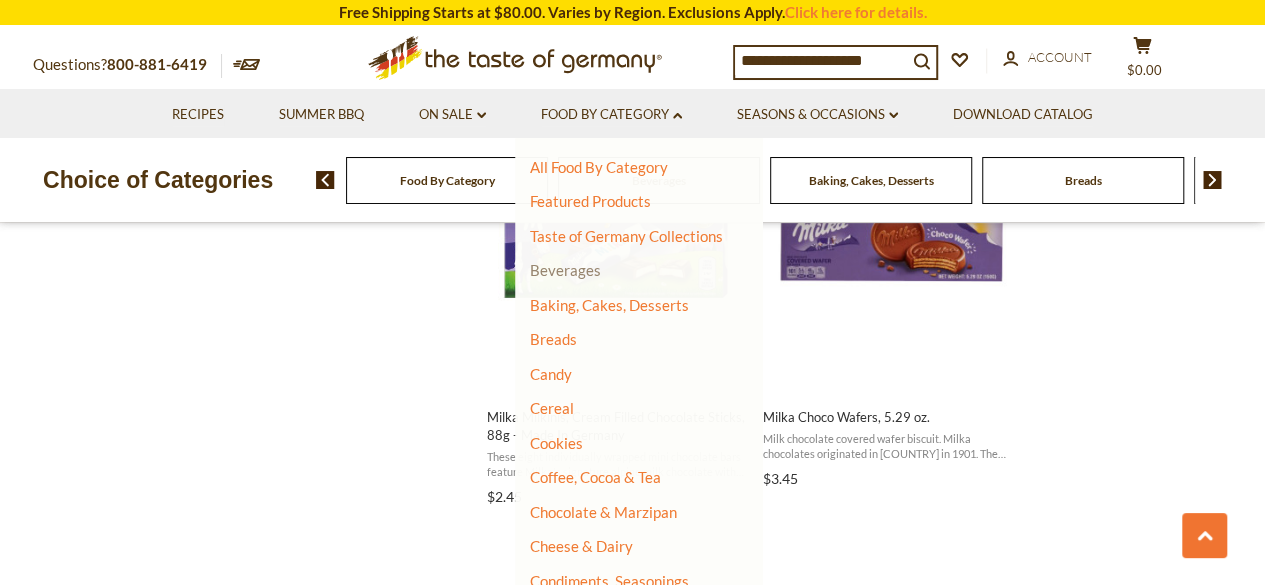 drag, startPoint x: 570, startPoint y: 279, endPoint x: 558, endPoint y: 270, distance: 15 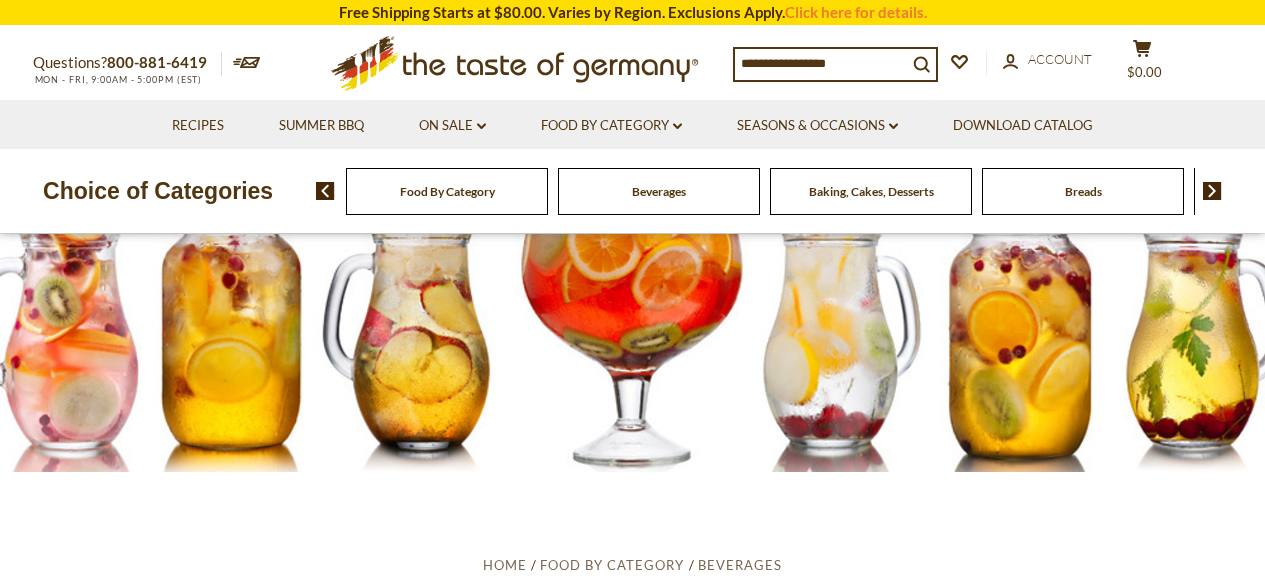 scroll, scrollTop: 0, scrollLeft: 0, axis: both 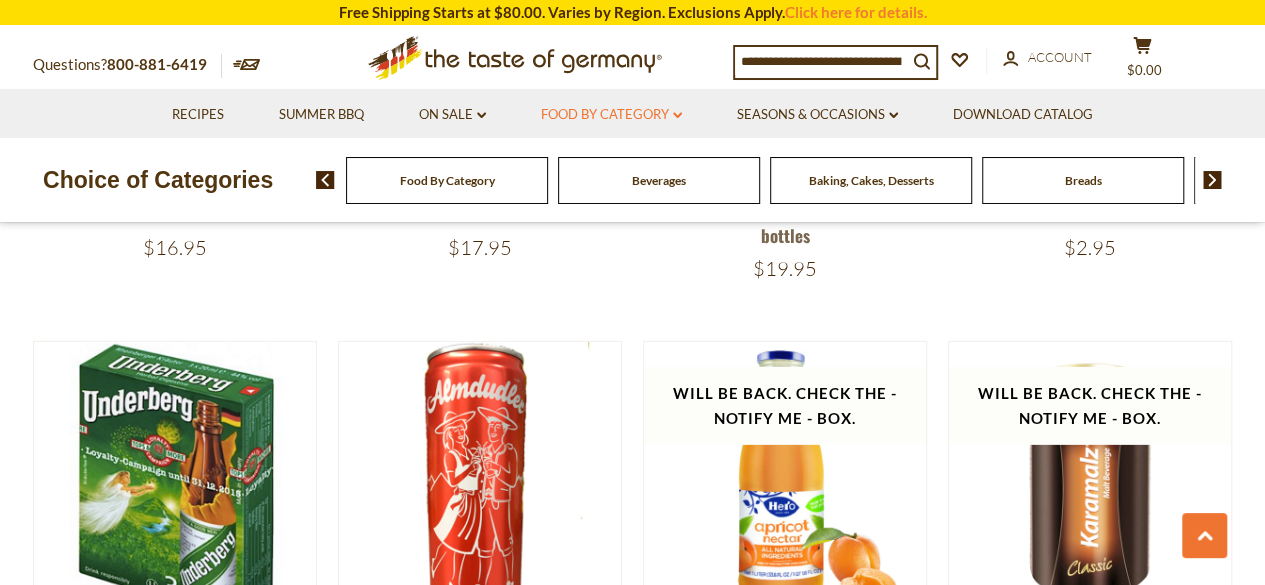 click on "Food By Category
dropdown_arrow" at bounding box center [611, 115] 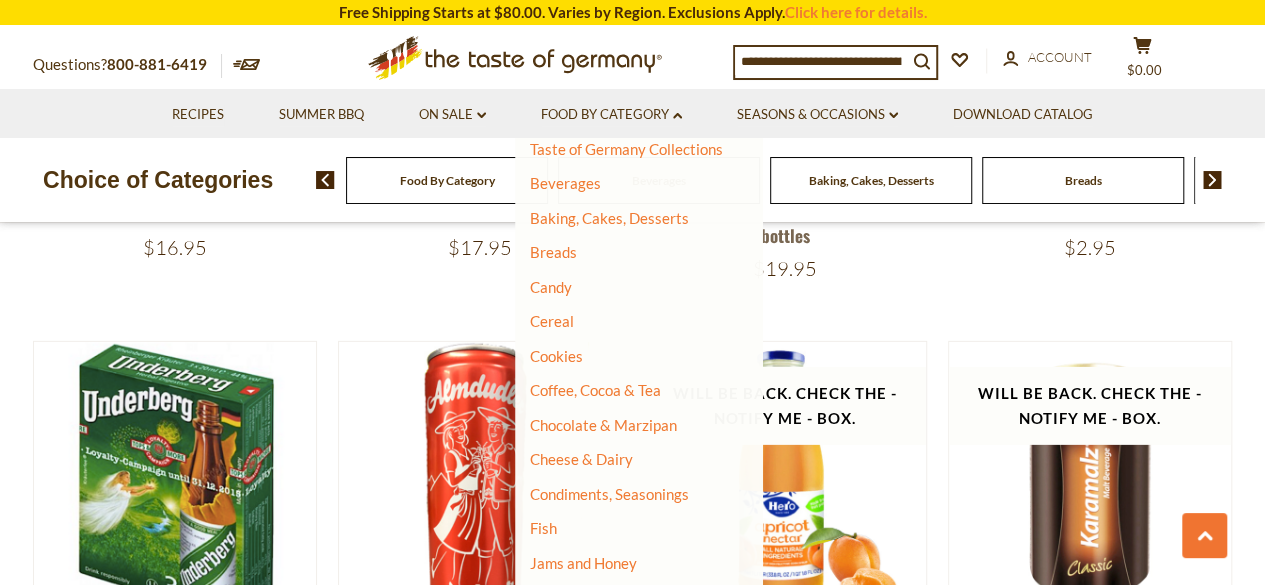 scroll, scrollTop: 83, scrollLeft: 0, axis: vertical 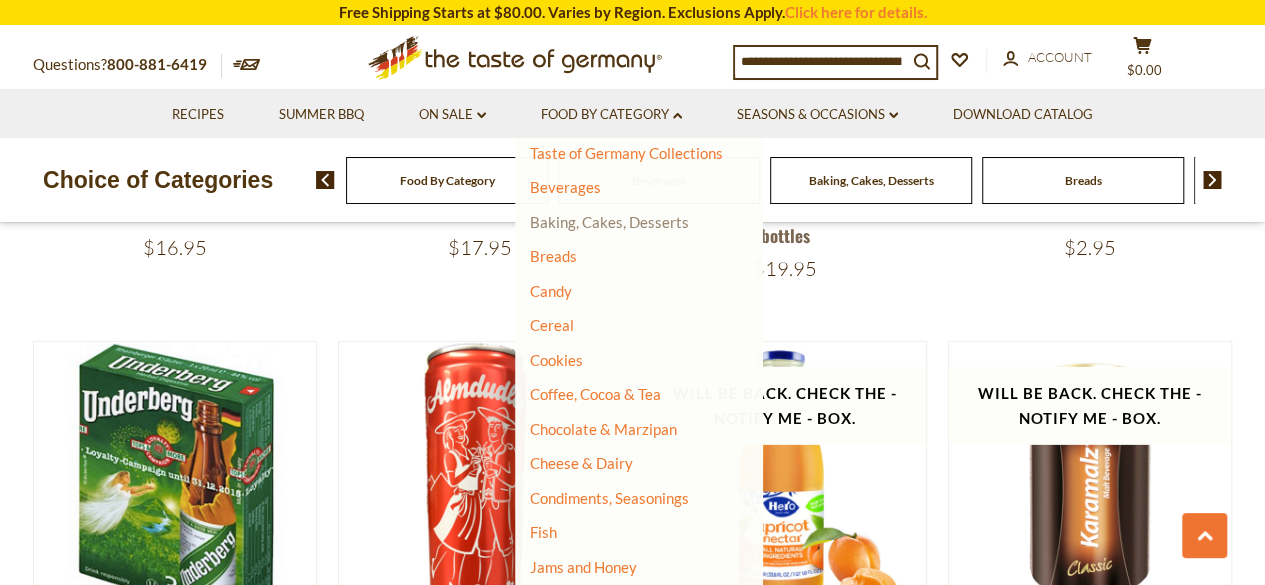 click on "Baking, Cakes, Desserts" at bounding box center [609, 222] 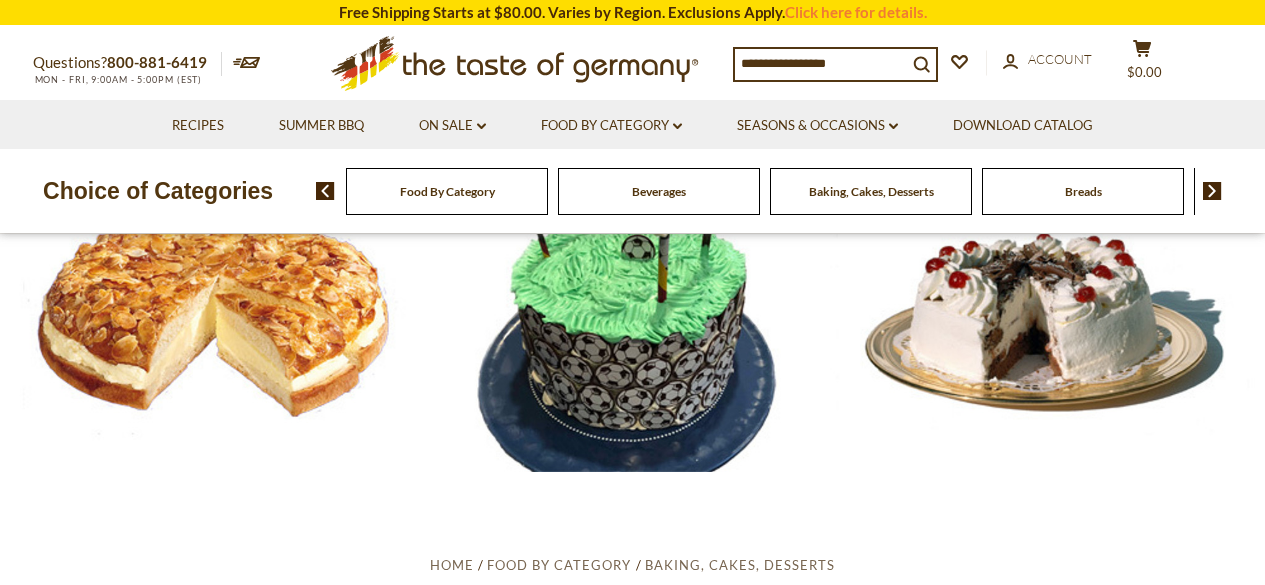 scroll, scrollTop: 0, scrollLeft: 0, axis: both 